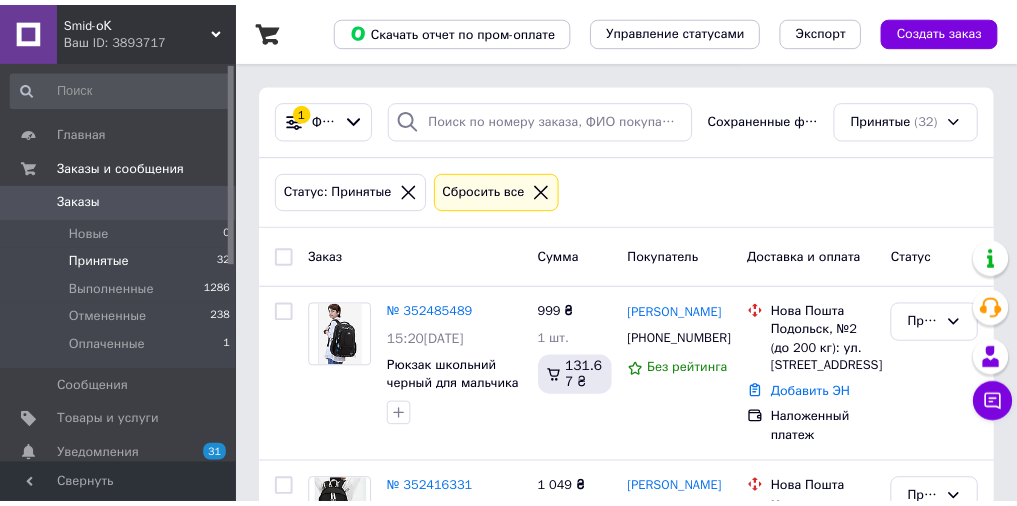 scroll, scrollTop: 0, scrollLeft: 0, axis: both 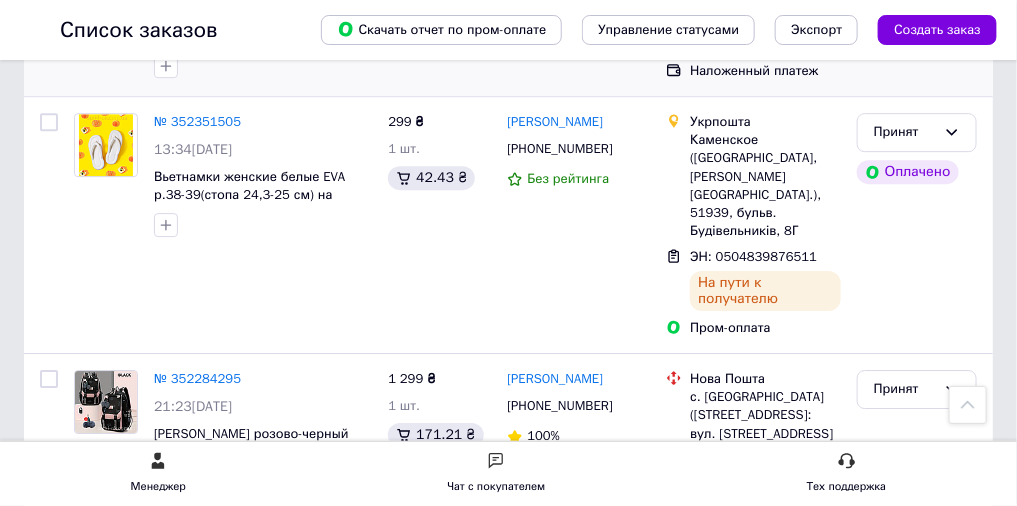 click on "Добавить ЭН" at bounding box center [730, 43] 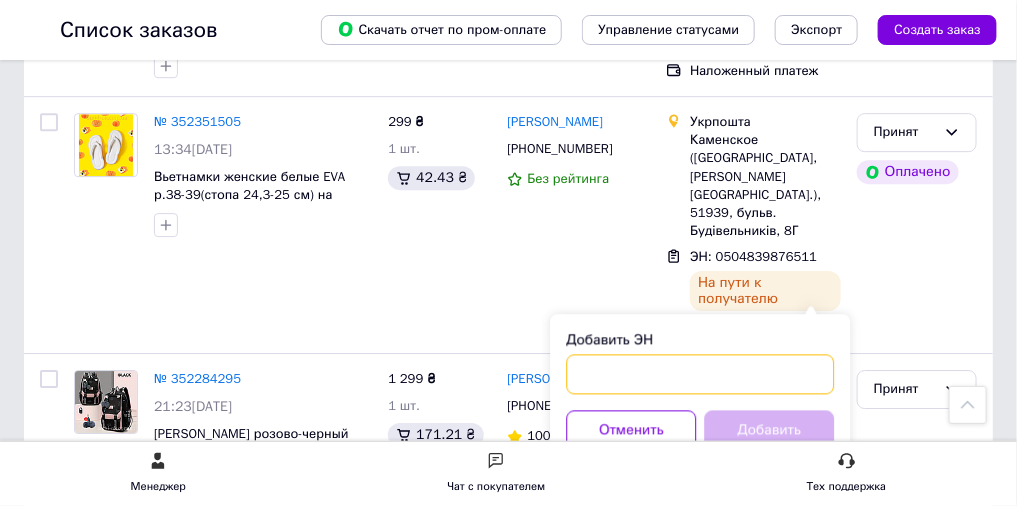 paste on "59001413348707" 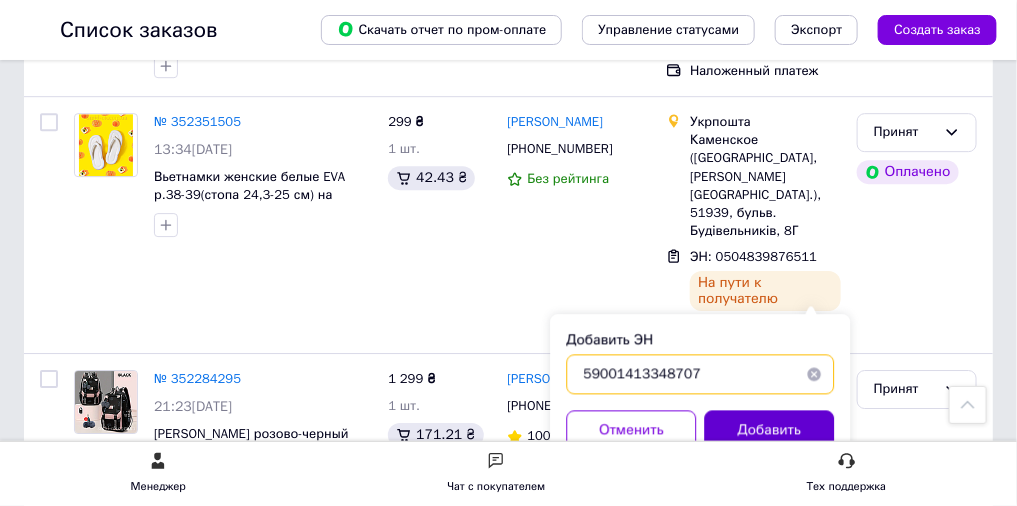 type on "59001413348707" 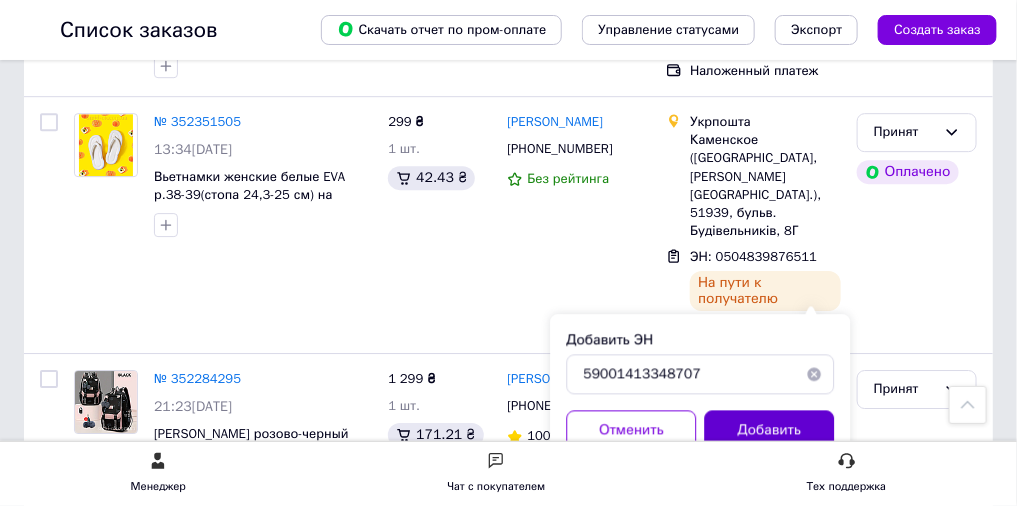 click on "Добавить" at bounding box center (769, 430) 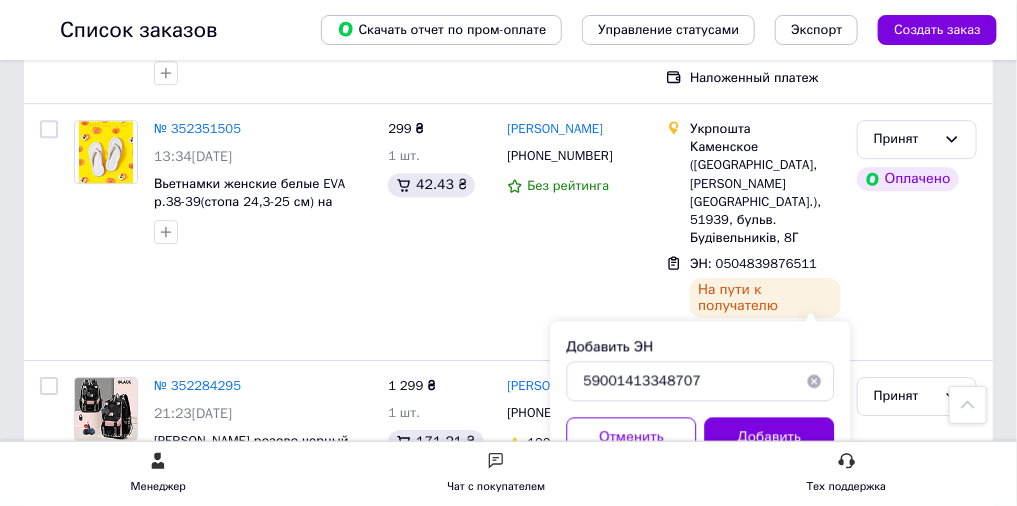 scroll, scrollTop: 1585, scrollLeft: 0, axis: vertical 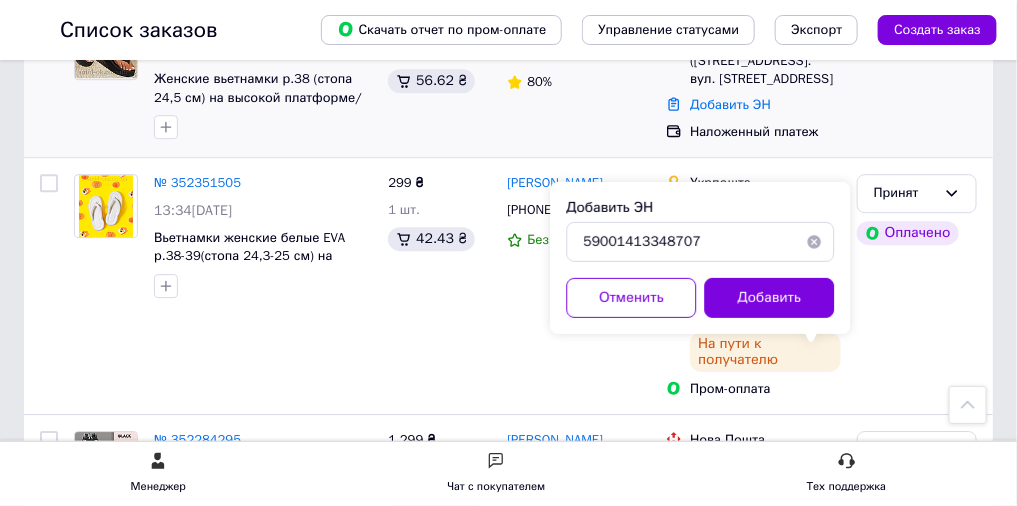 click on "Наталья Кравченко +380932877756 80%" at bounding box center [578, 79] 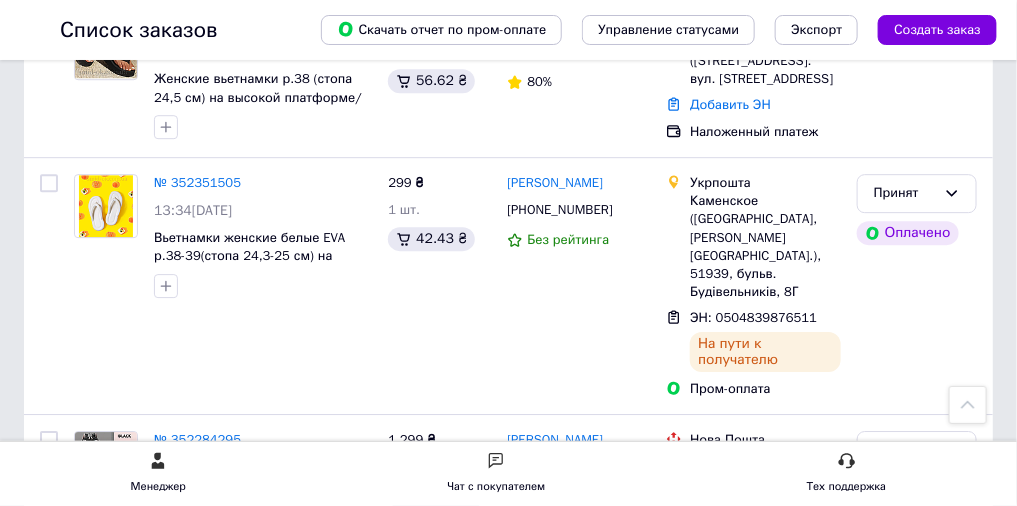 scroll, scrollTop: 1464, scrollLeft: 0, axis: vertical 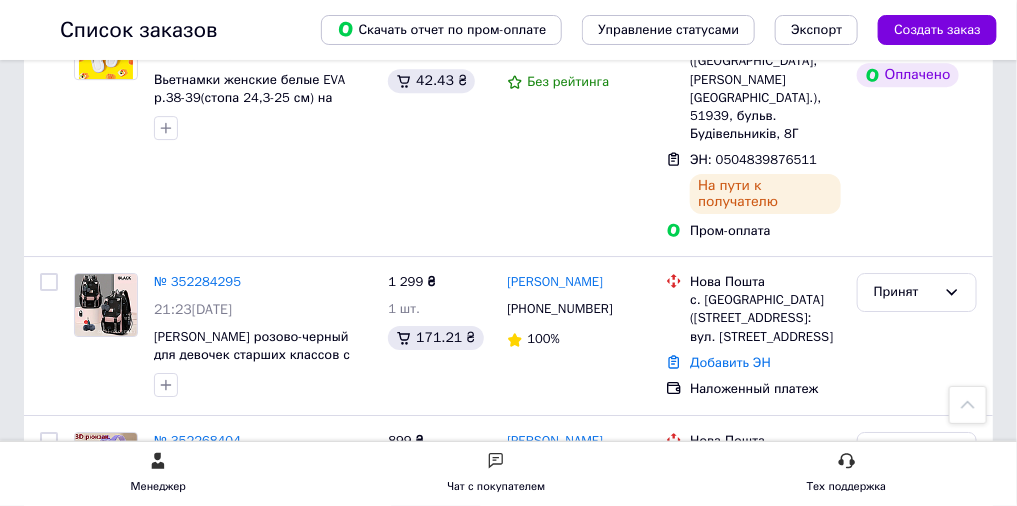 click on "Добавить ЭН" at bounding box center [730, -54] 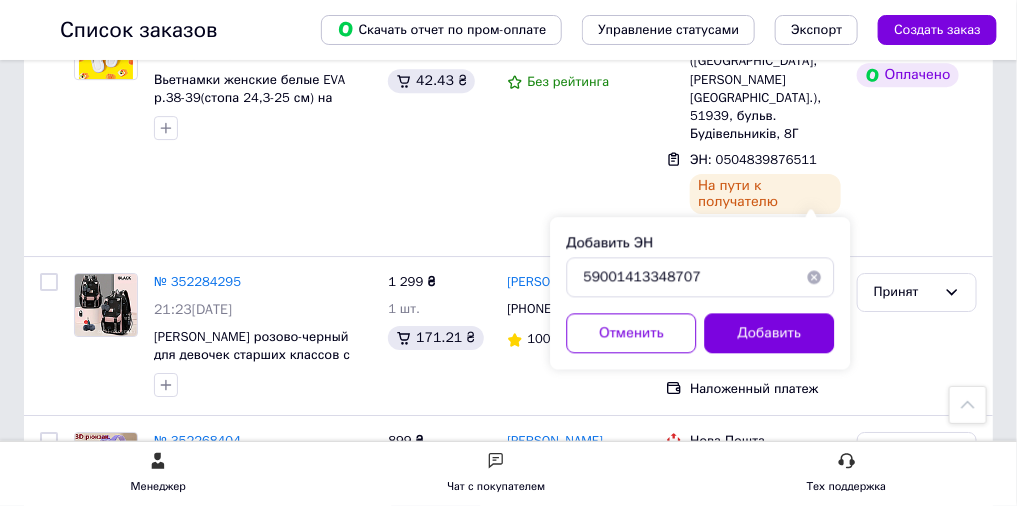 click at bounding box center (814, 277) 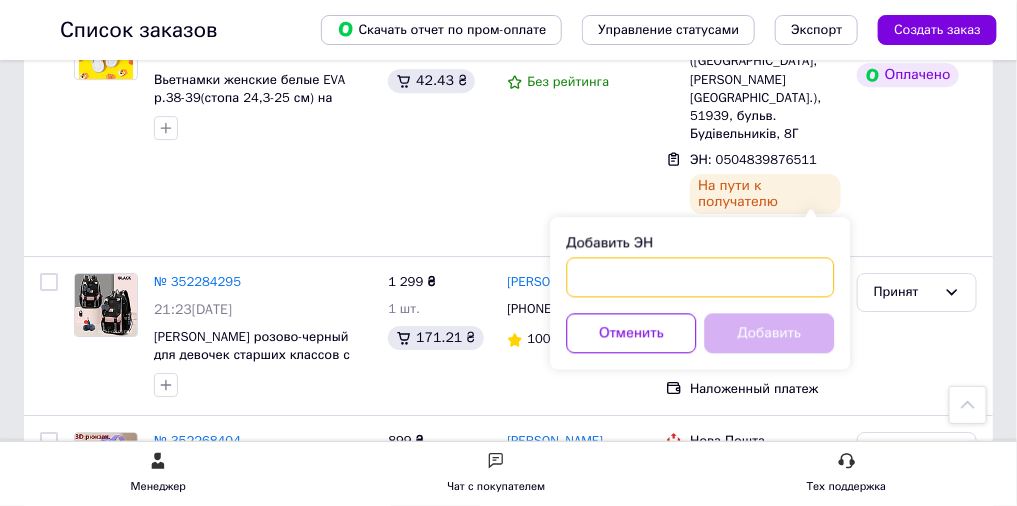 paste on "59001413785472" 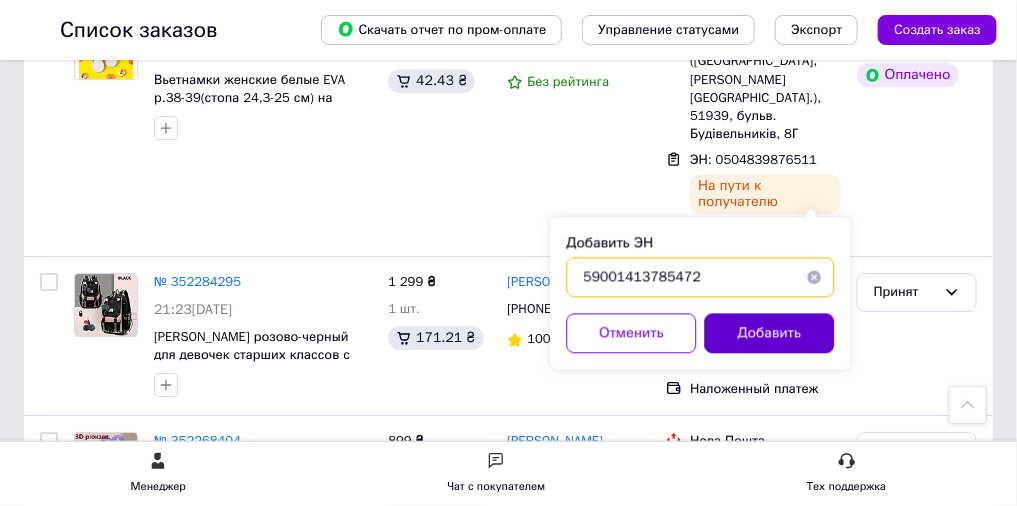 type on "59001413785472" 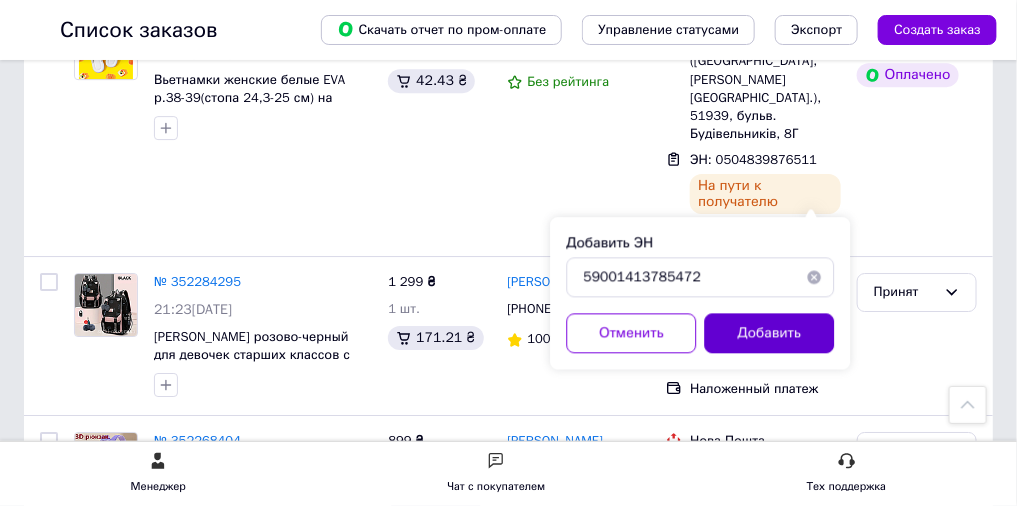 click on "Добавить" at bounding box center (769, 333) 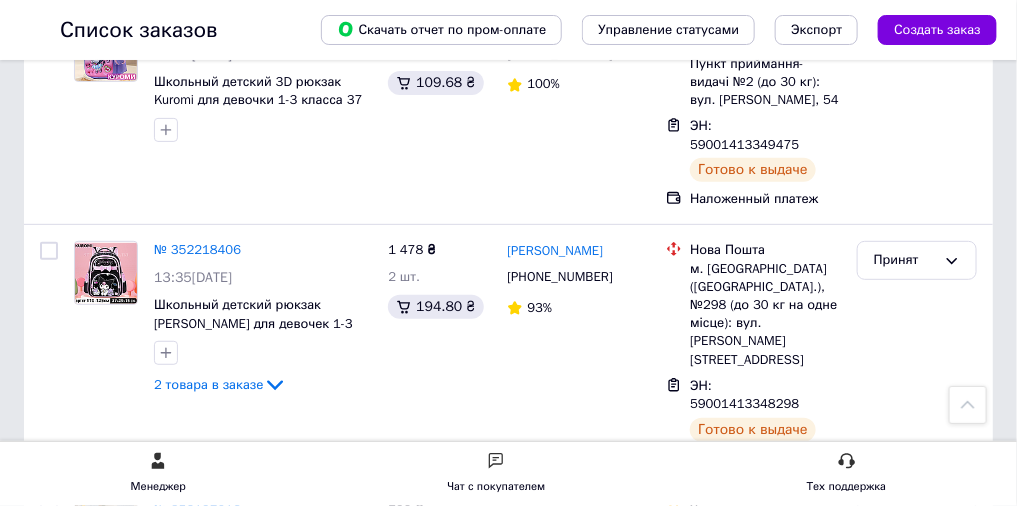 scroll, scrollTop: 2325, scrollLeft: 0, axis: vertical 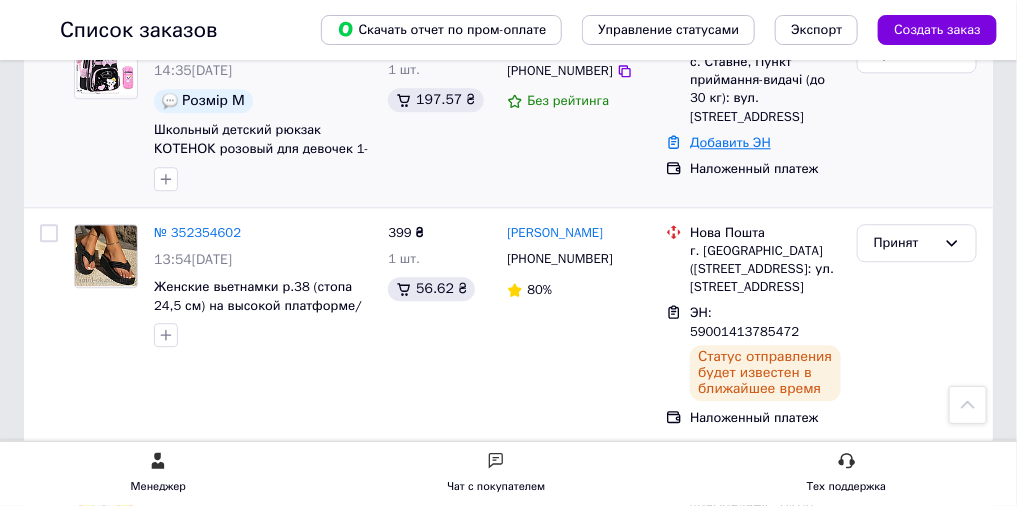 click on "Добавить ЭН" at bounding box center [730, 142] 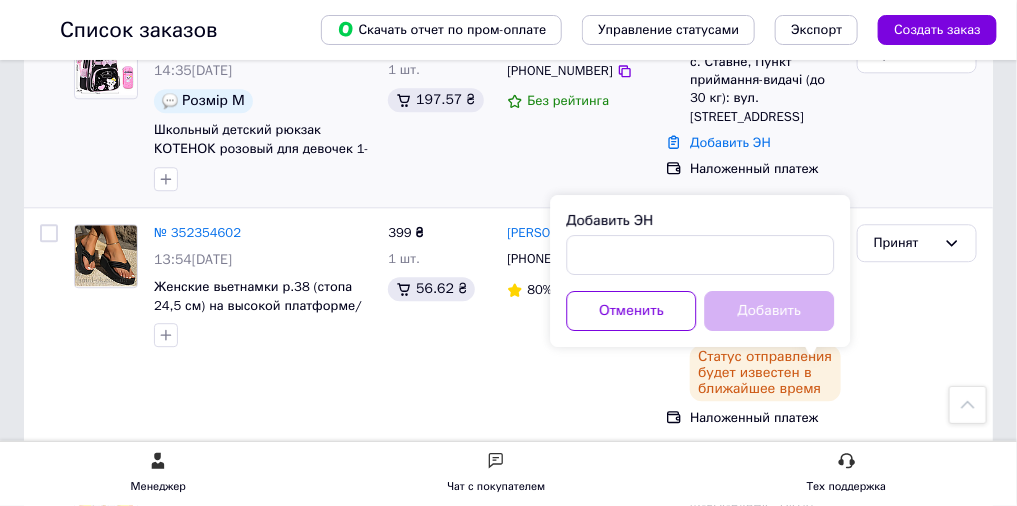 click on "Віталія Чума +380950367127 Без рейтинга" at bounding box center [578, 113] 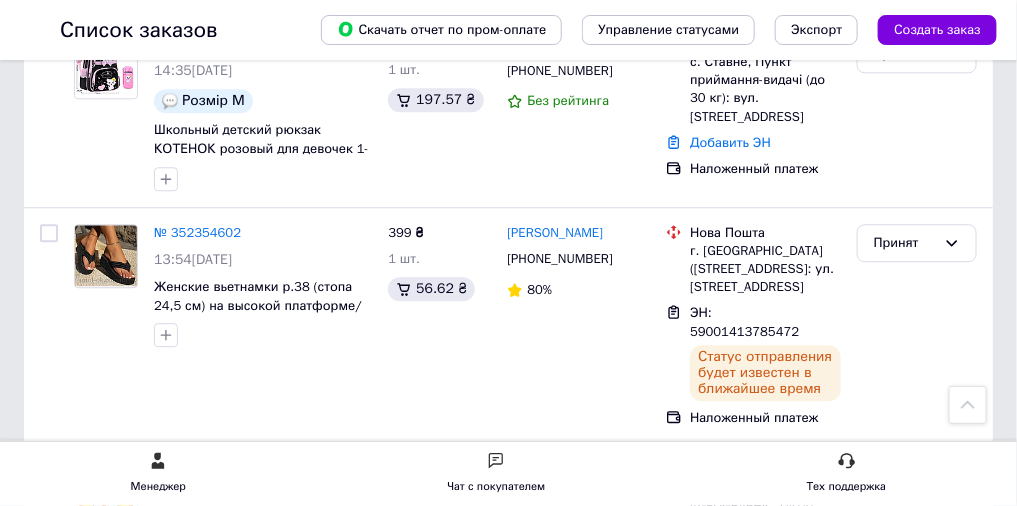scroll, scrollTop: 1369, scrollLeft: 0, axis: vertical 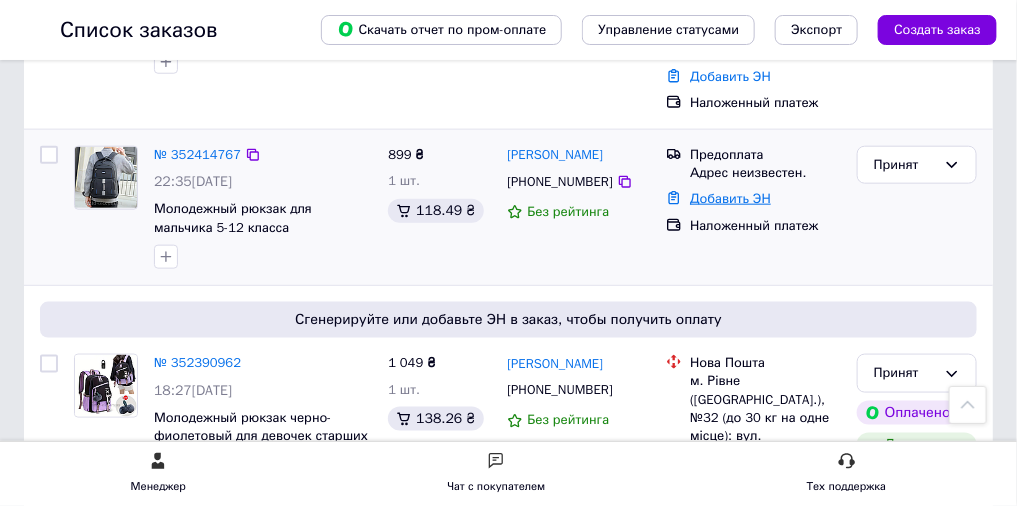 click on "Добавить ЭН" at bounding box center (730, 198) 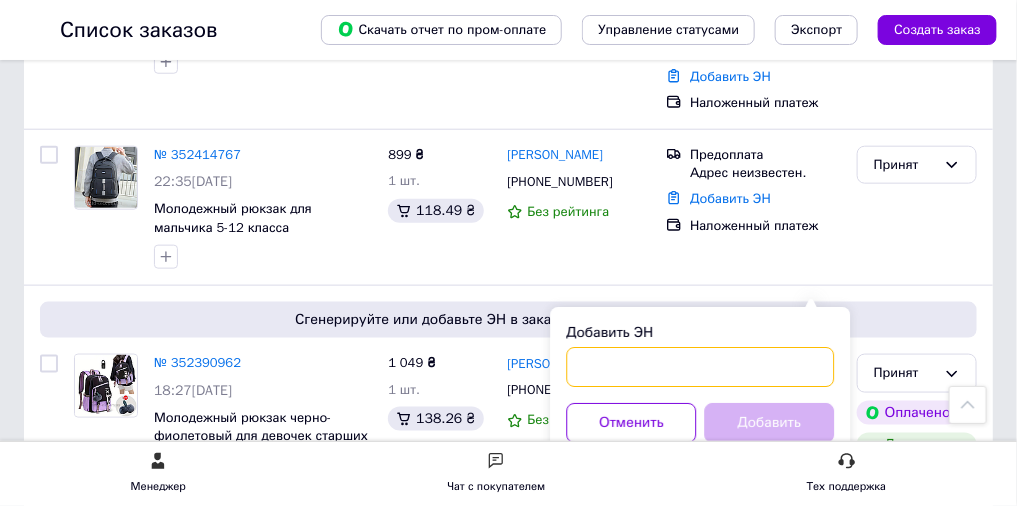 paste on "59001414178380" 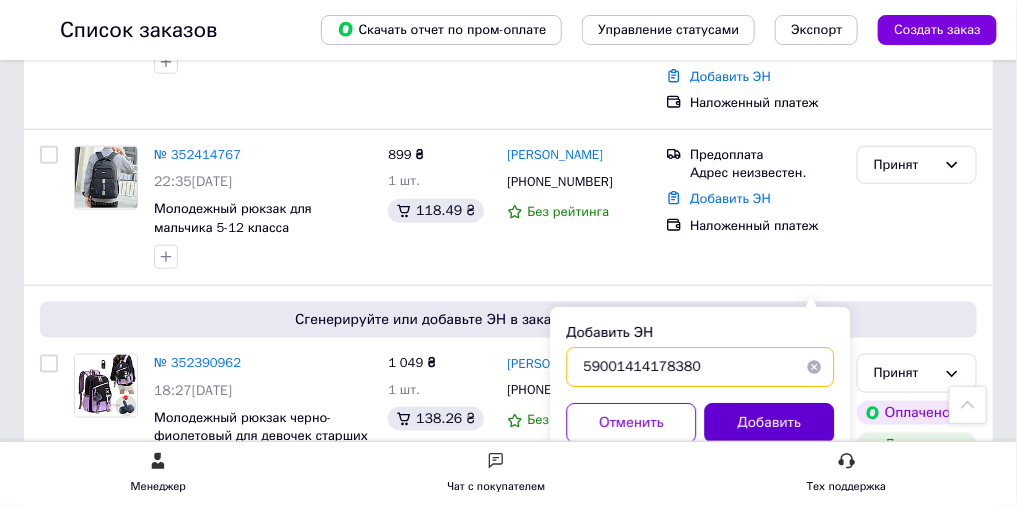 type on "59001414178380" 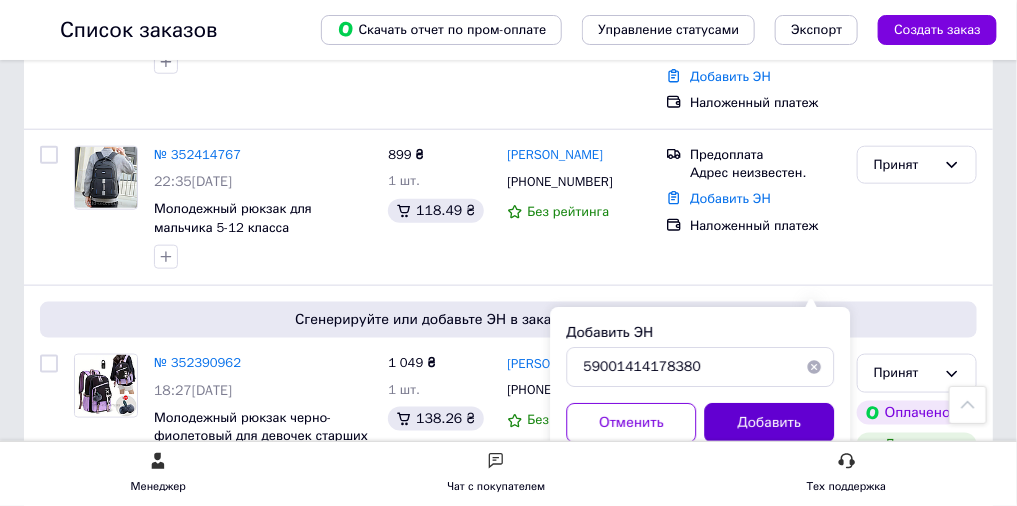 click on "Добавить" at bounding box center (769, 423) 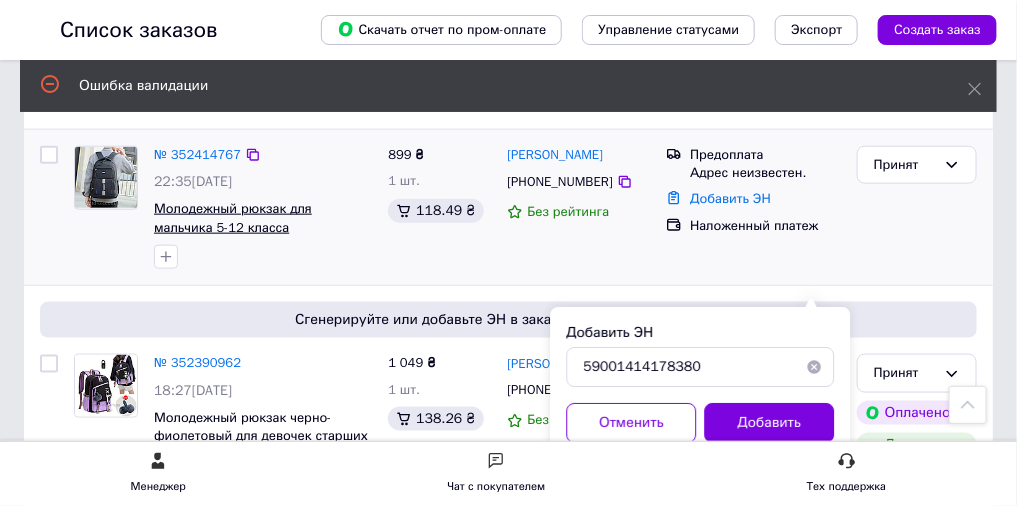 click on "Молодежный рюкзак для мальчика 5-12 класса водонепроницаемый с большим количеством отделений черный" at bounding box center [255, 236] 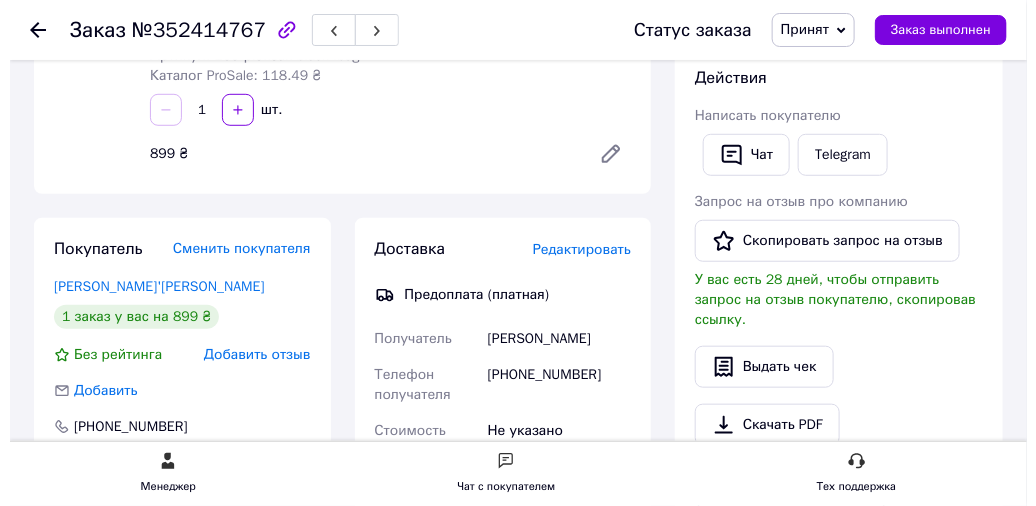 scroll, scrollTop: 333, scrollLeft: 0, axis: vertical 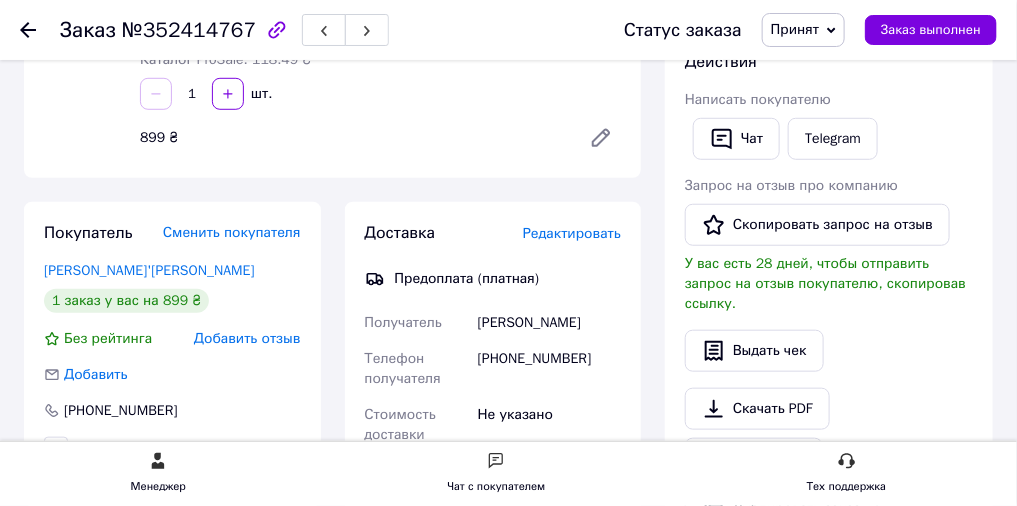 click on "Редактировать" at bounding box center (572, 233) 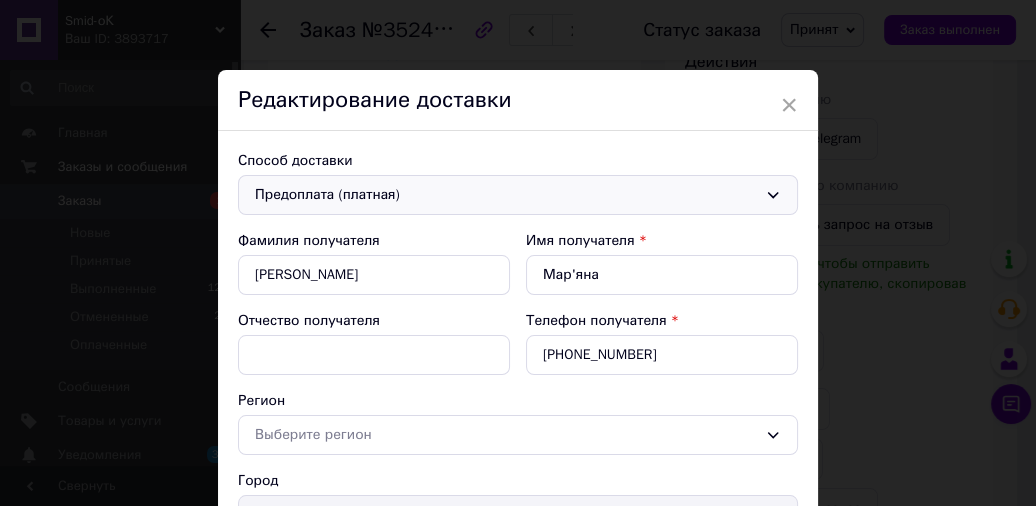 click 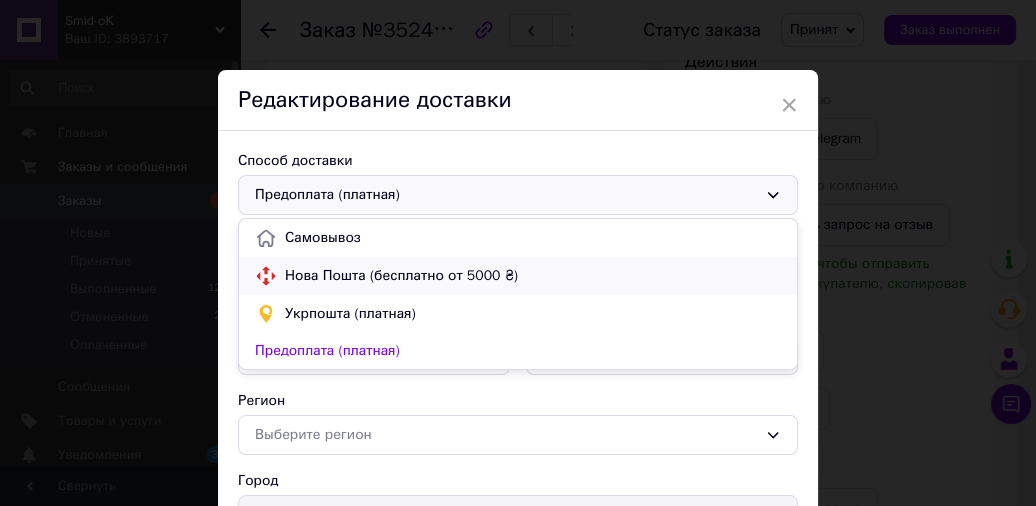 click on "Нова Пошта (бесплатно от 5000 ₴)" at bounding box center [533, 276] 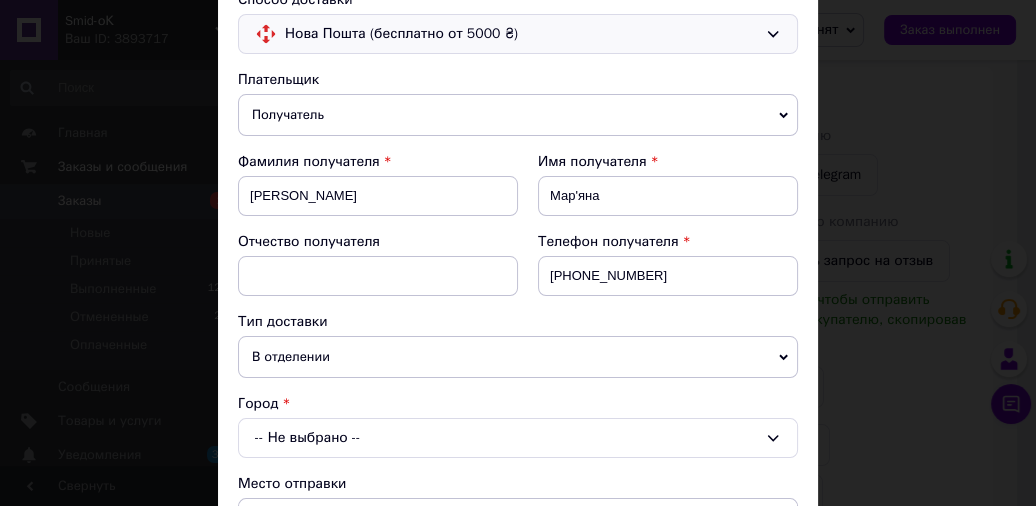 scroll, scrollTop: 222, scrollLeft: 0, axis: vertical 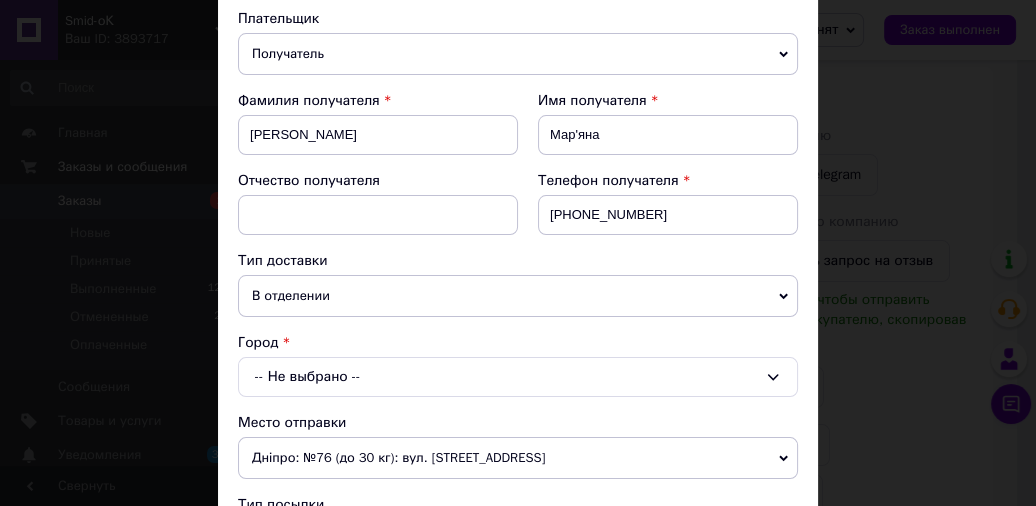 click 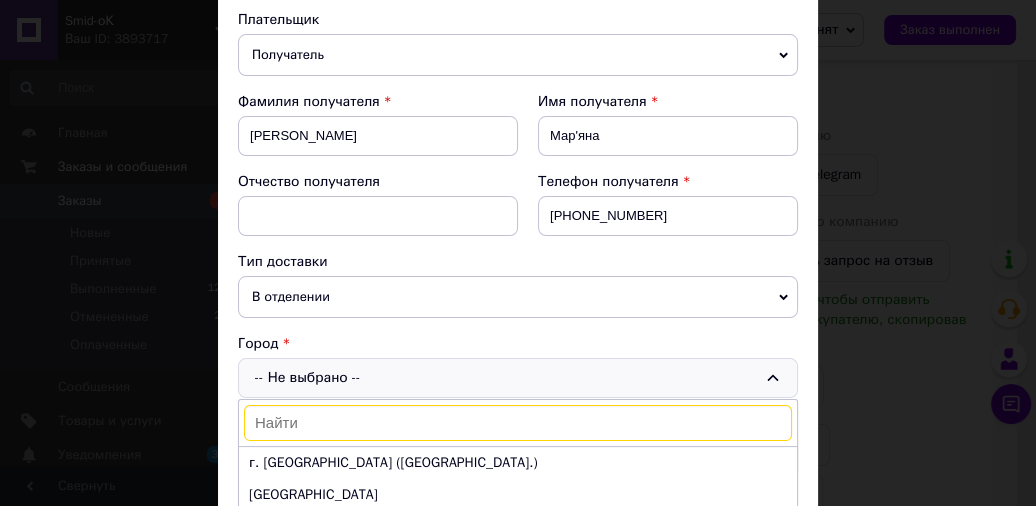scroll, scrollTop: 222, scrollLeft: 0, axis: vertical 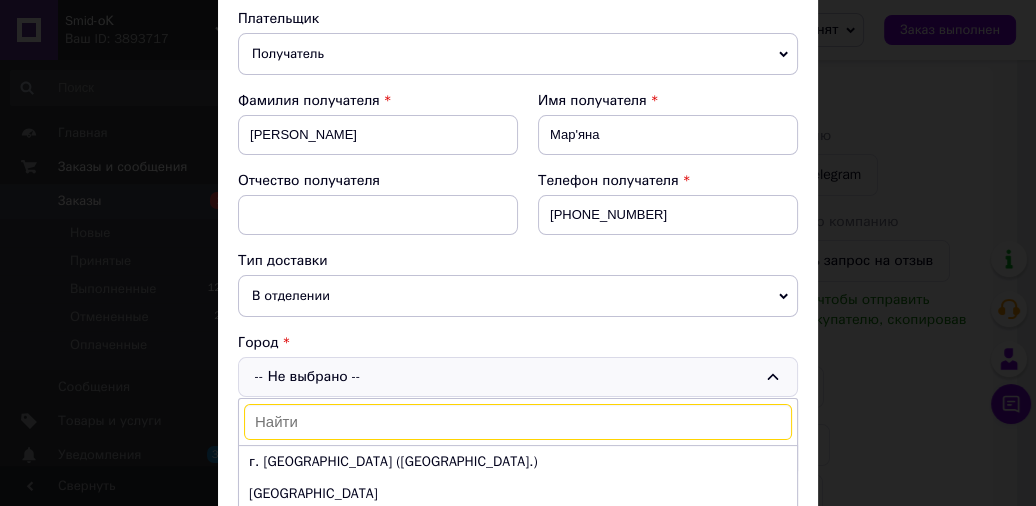 click at bounding box center (518, 422) 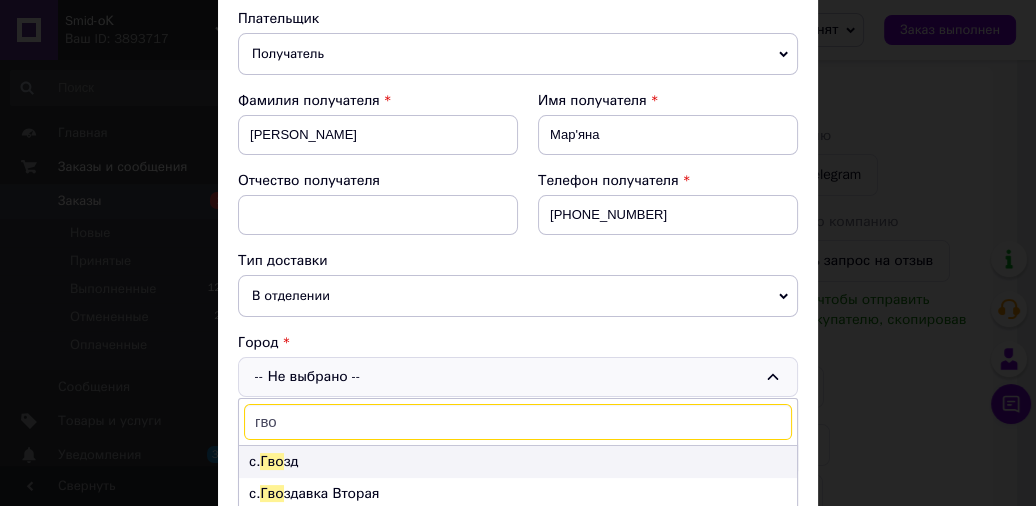 type on "гво" 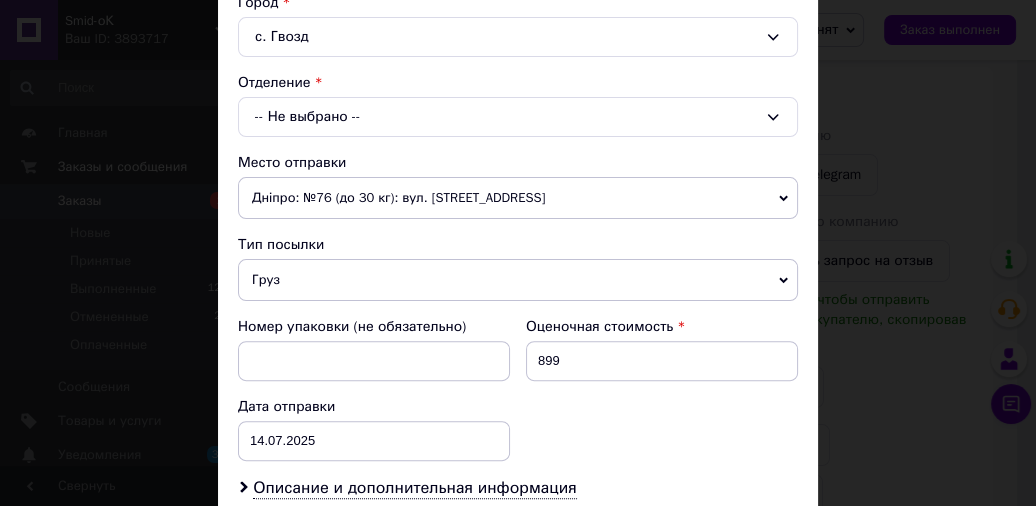 scroll, scrollTop: 452, scrollLeft: 0, axis: vertical 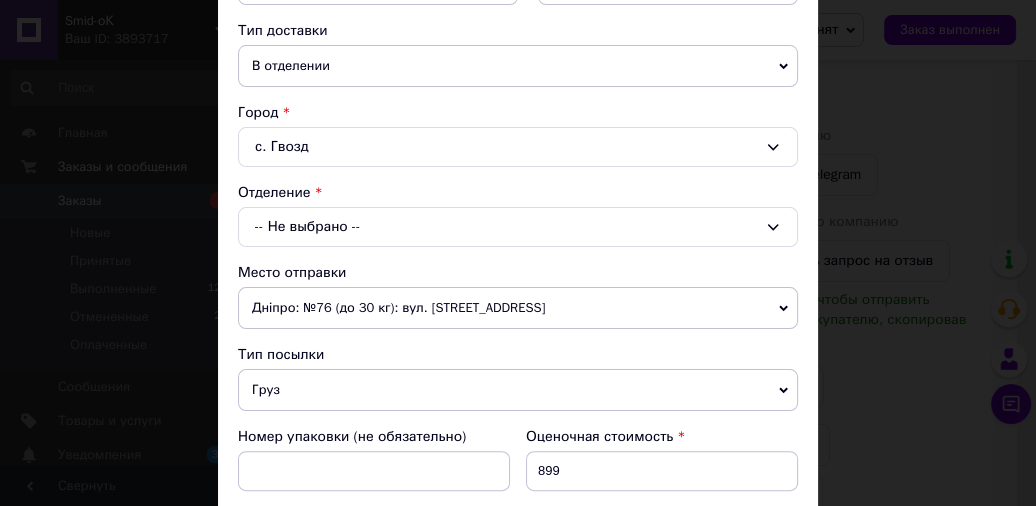 click 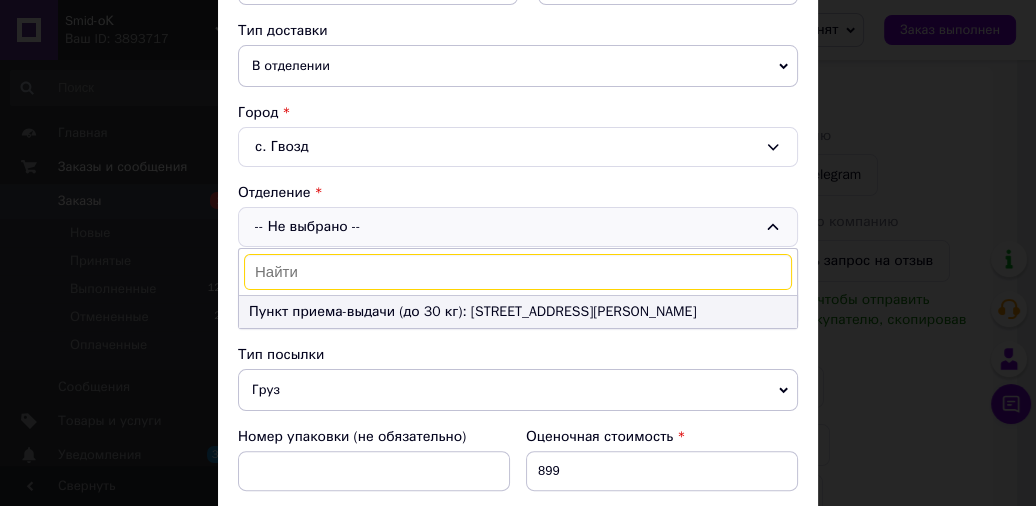 click on "Пункт приема-выдачи (до 30 кг): ул. Франко,1а" at bounding box center (518, 312) 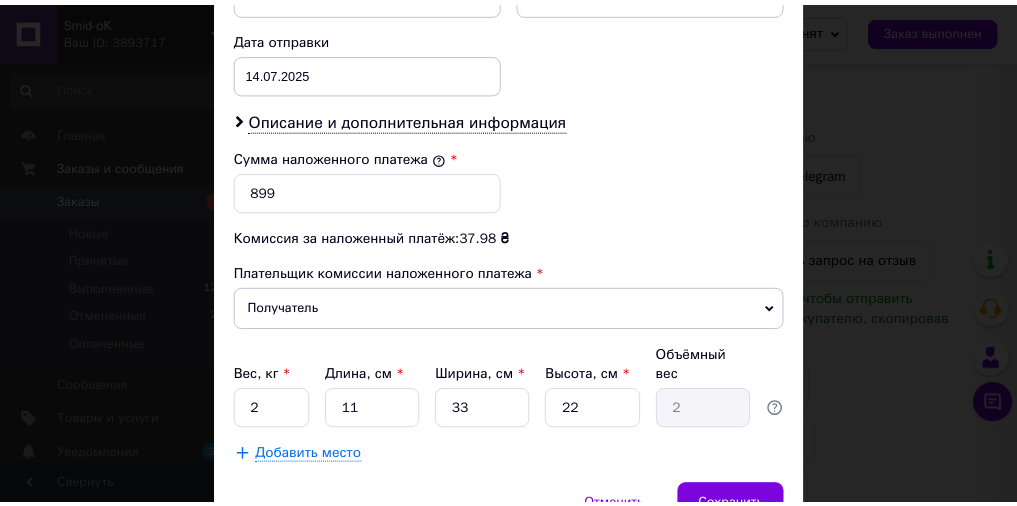 scroll, scrollTop: 1007, scrollLeft: 0, axis: vertical 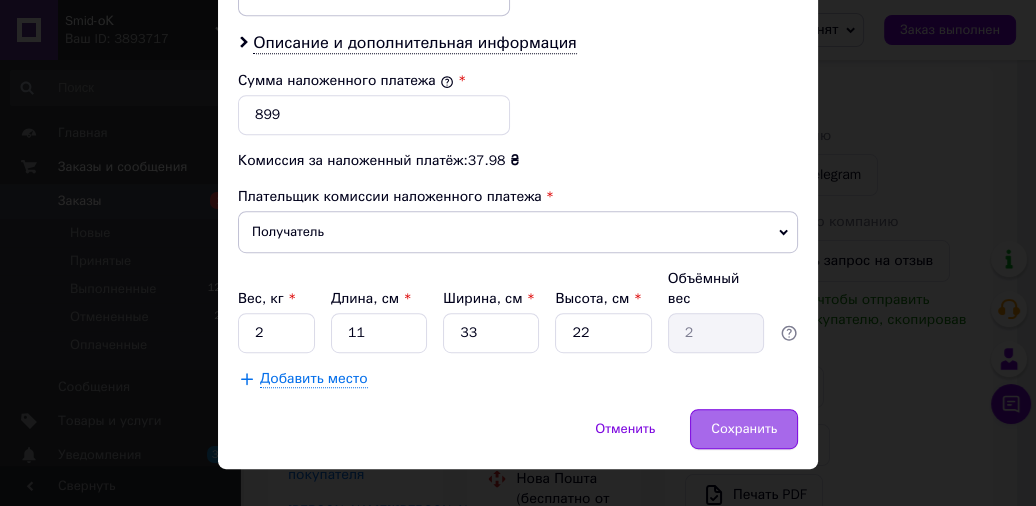 click on "Сохранить" at bounding box center (744, 429) 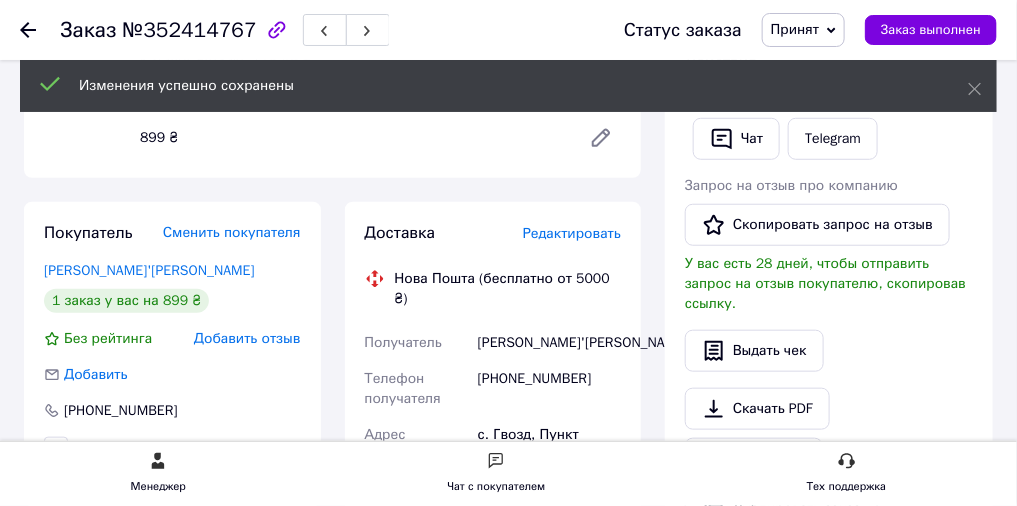 scroll, scrollTop: 132, scrollLeft: 0, axis: vertical 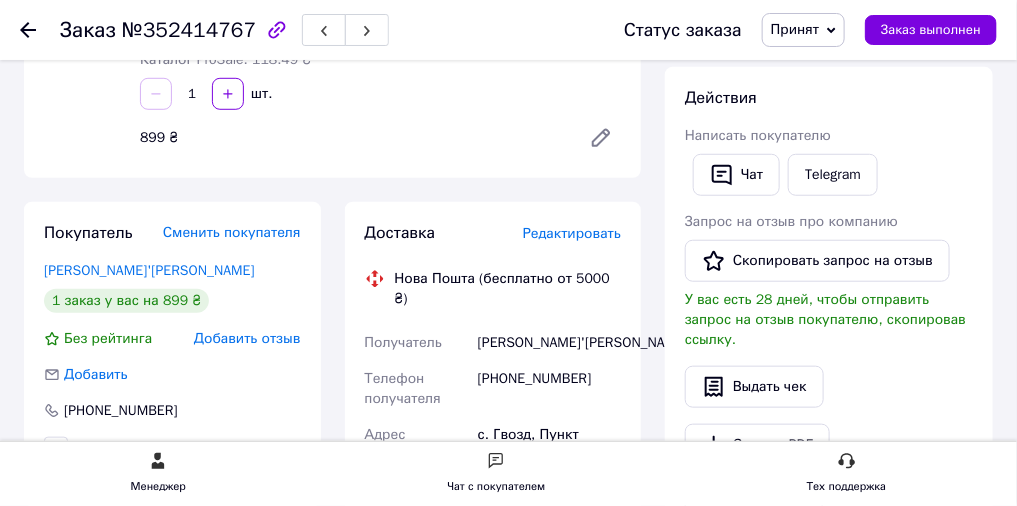 click 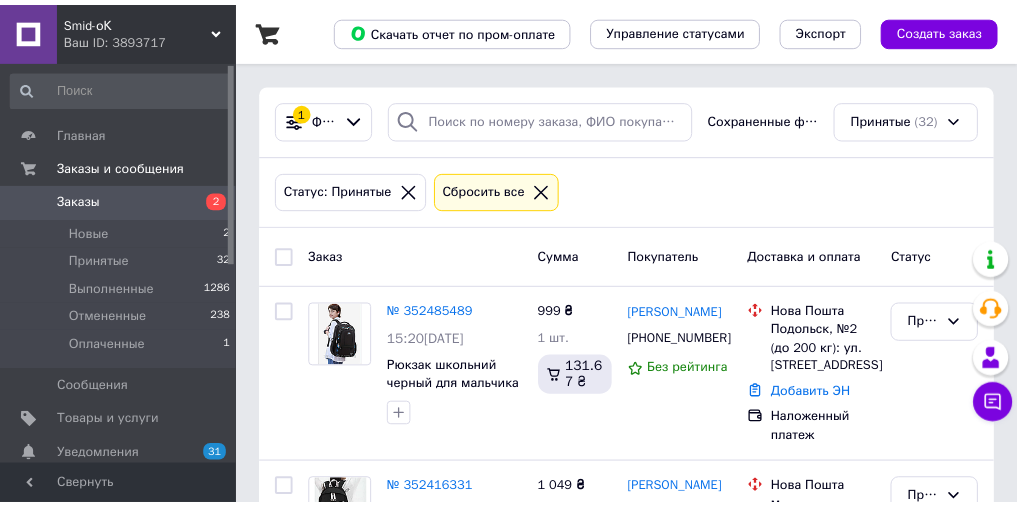 scroll, scrollTop: 511, scrollLeft: 0, axis: vertical 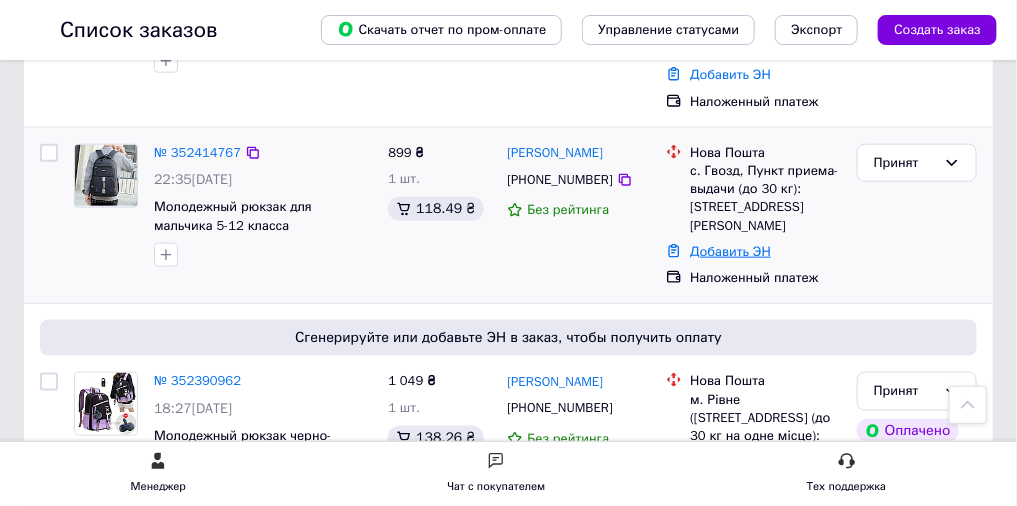 click on "Добавить ЭН" at bounding box center (730, 251) 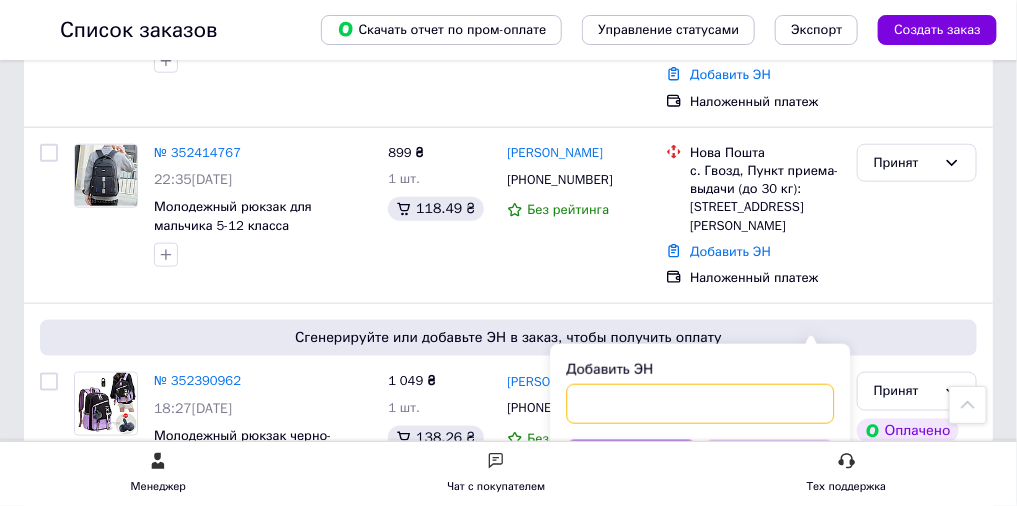 paste on "59001414178380" 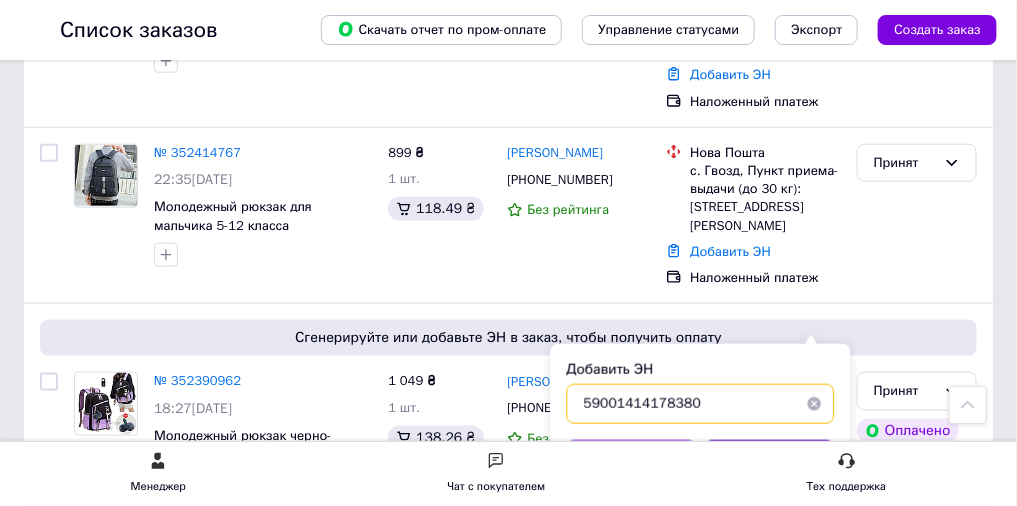 type on "59001414178380" 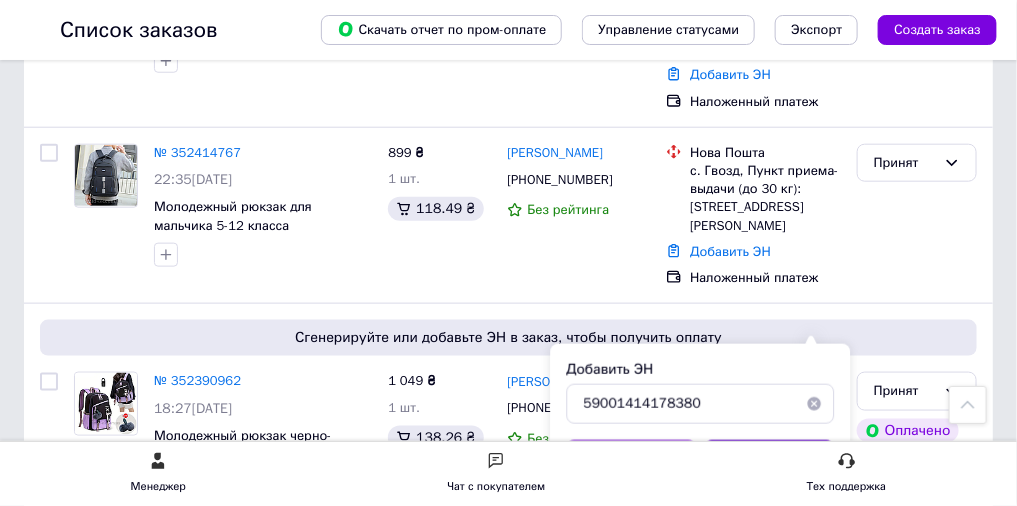 click on "Добавить" at bounding box center (769, 460) 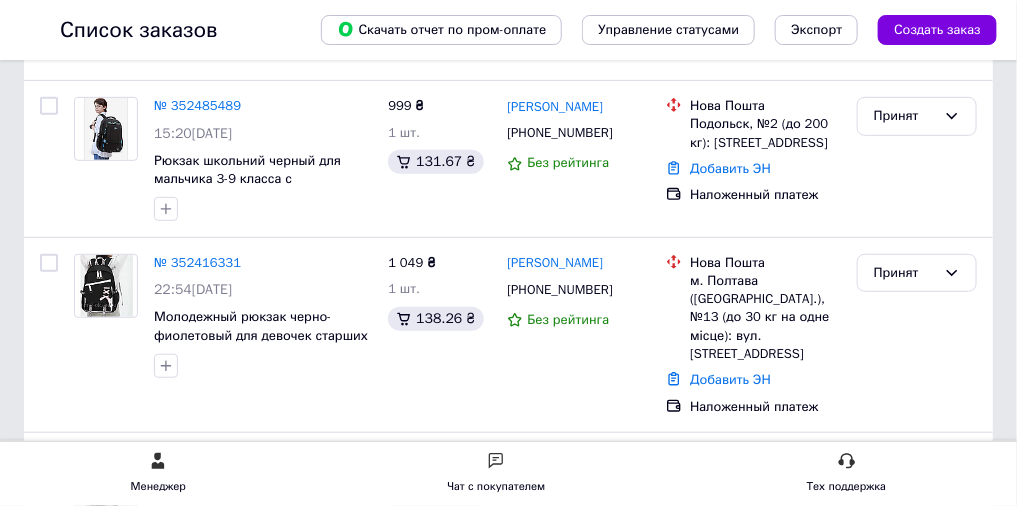 scroll, scrollTop: 78, scrollLeft: 0, axis: vertical 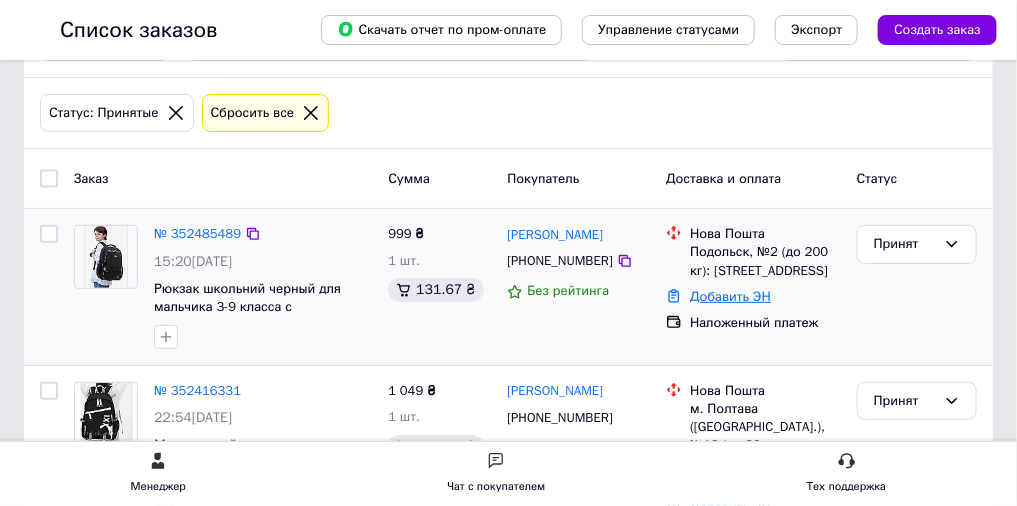 click on "Добавить ЭН" at bounding box center (730, 296) 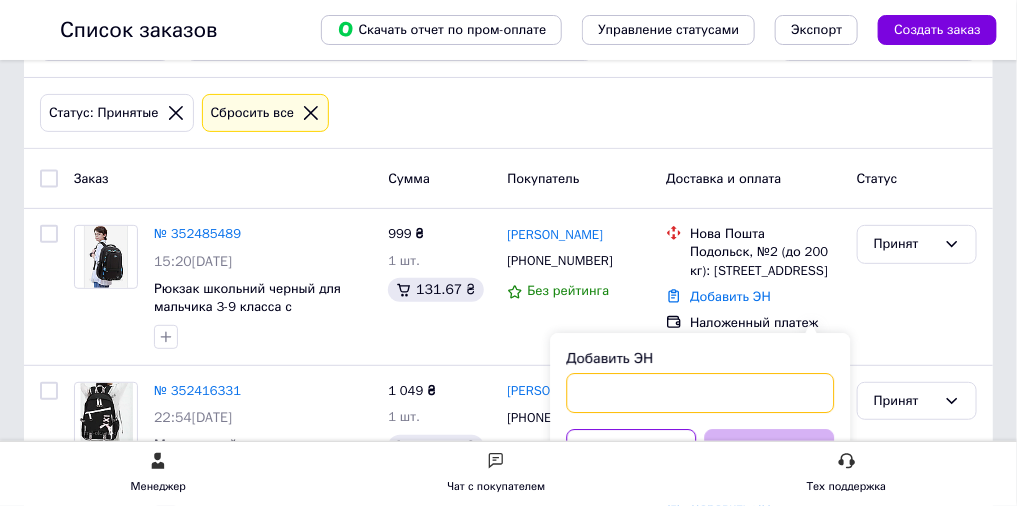 paste on "59001414177779" 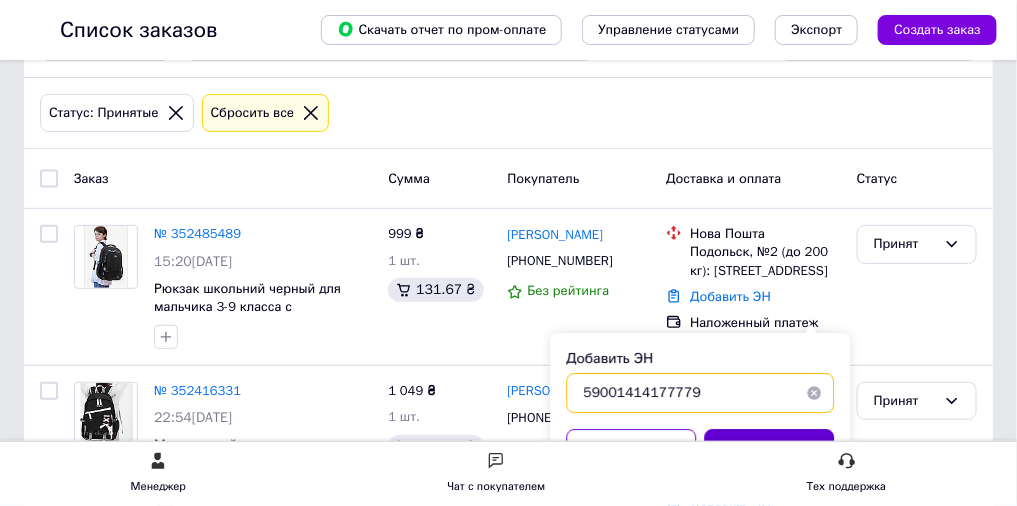 type on "59001414177779" 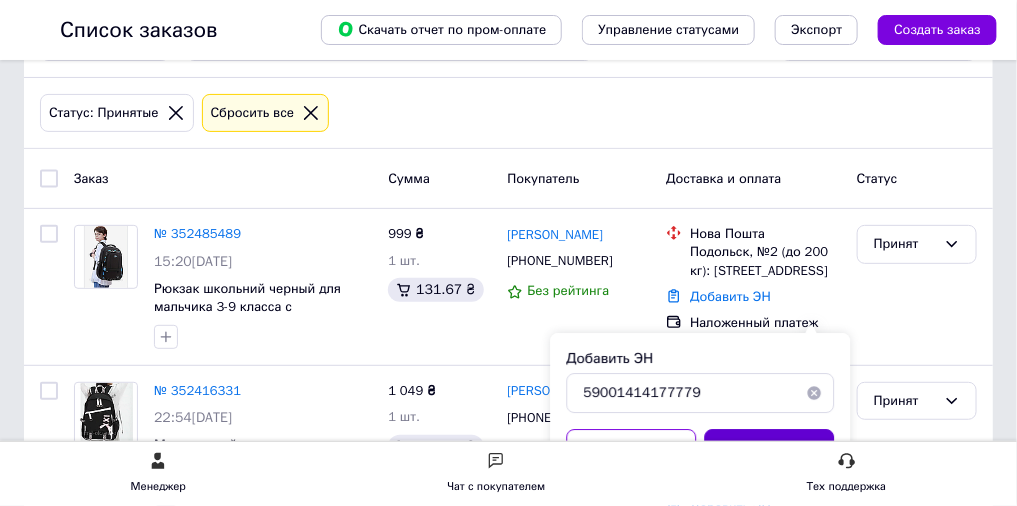 click on "Добавить" at bounding box center (769, 449) 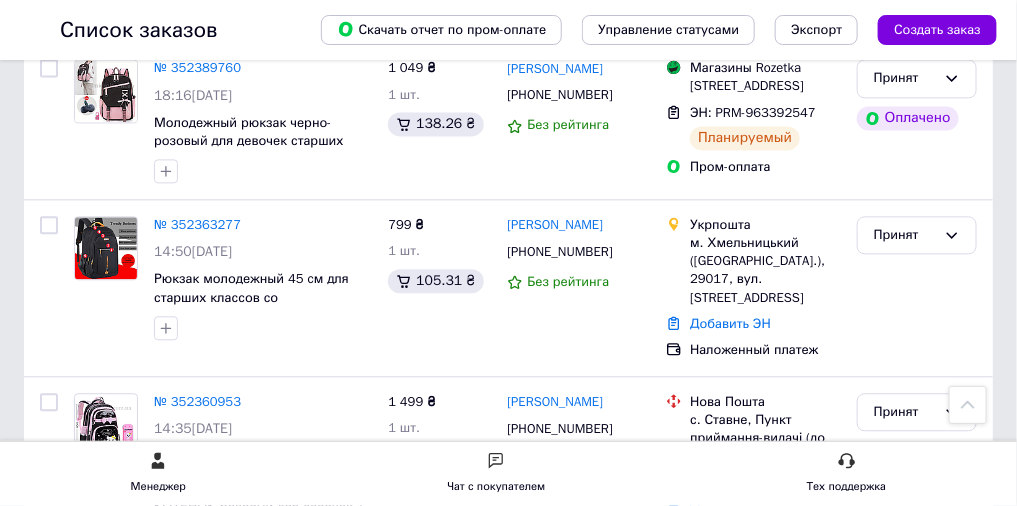 scroll, scrollTop: 1175, scrollLeft: 0, axis: vertical 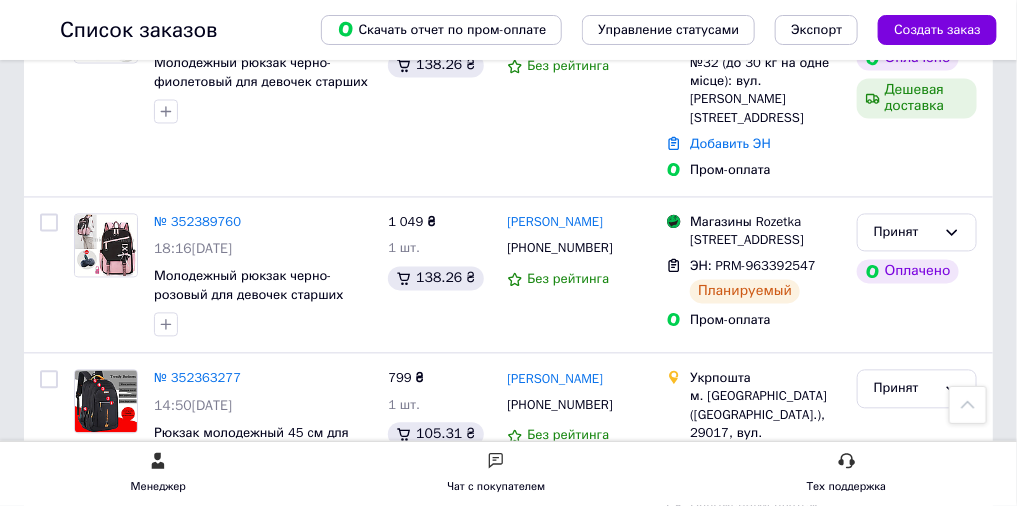 drag, startPoint x: 236, startPoint y: 311, endPoint x: 238, endPoint y: 372, distance: 61.03278 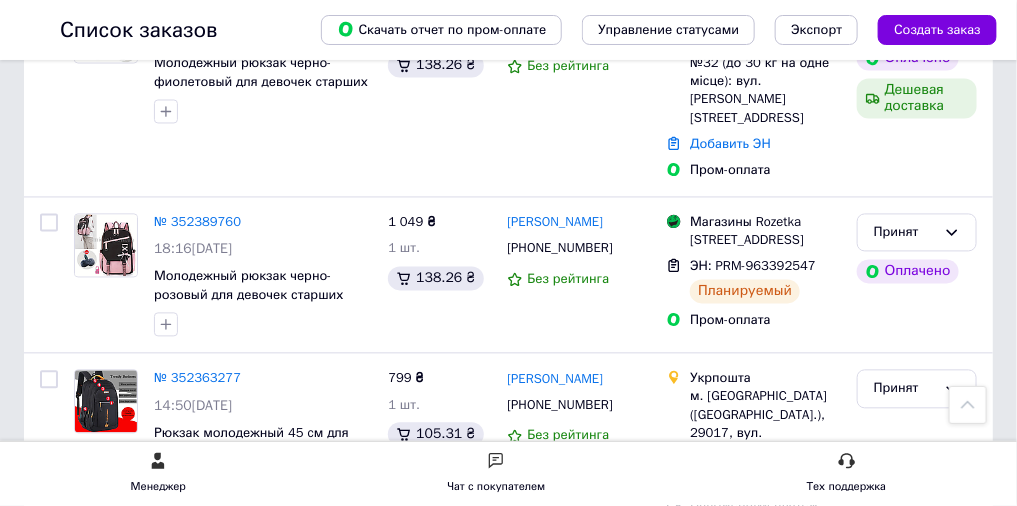 click on "Показатели работы компании" at bounding box center (-119, 264) 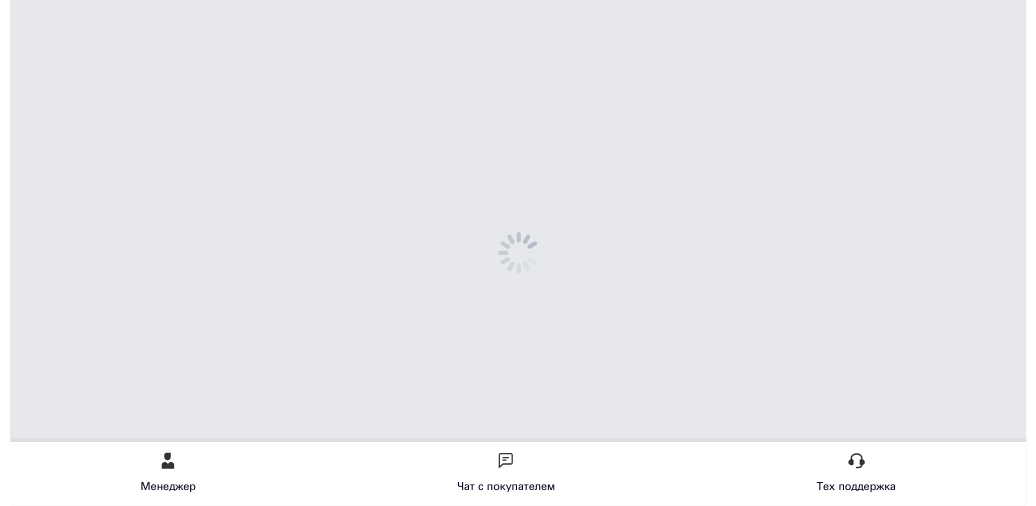 scroll, scrollTop: 0, scrollLeft: 0, axis: both 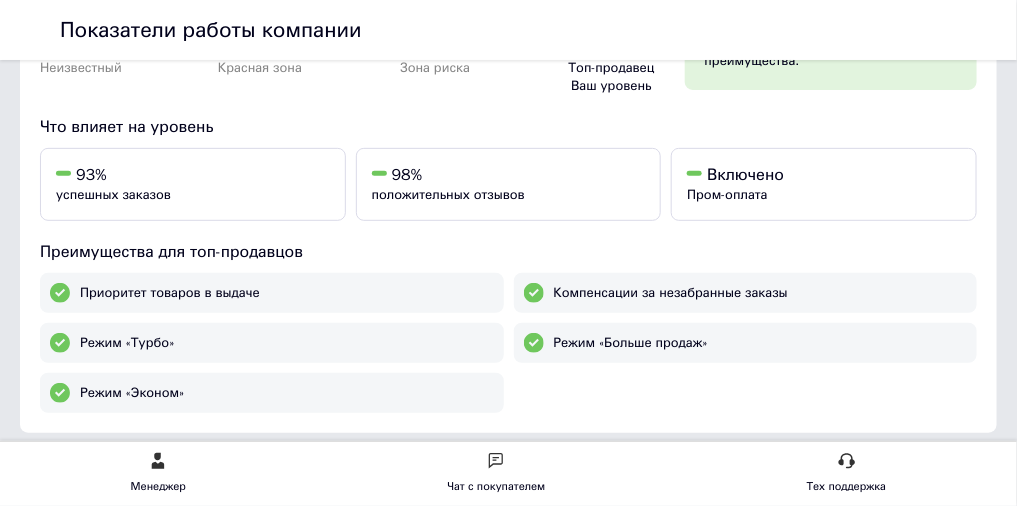 drag, startPoint x: 1015, startPoint y: 150, endPoint x: 1022, endPoint y: 193, distance: 43.56604 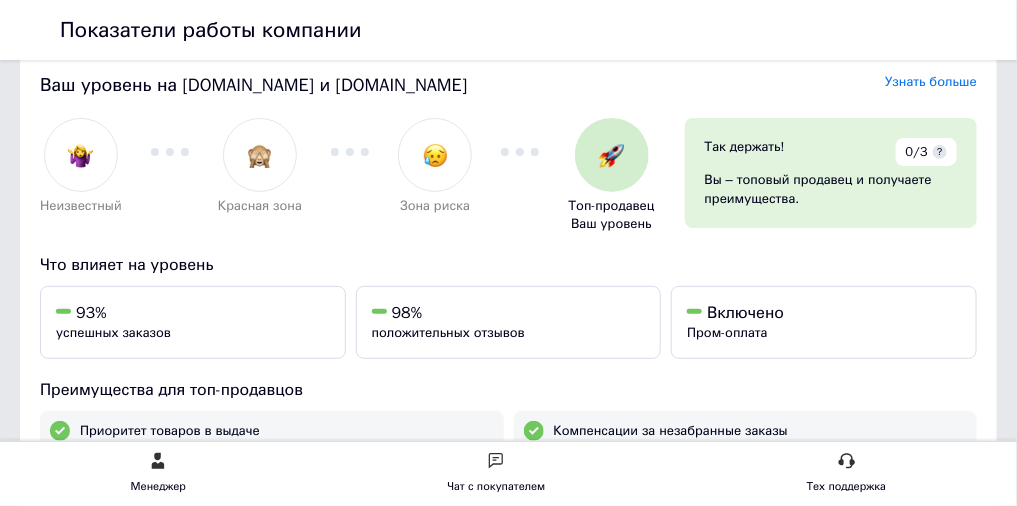 scroll, scrollTop: 0, scrollLeft: 0, axis: both 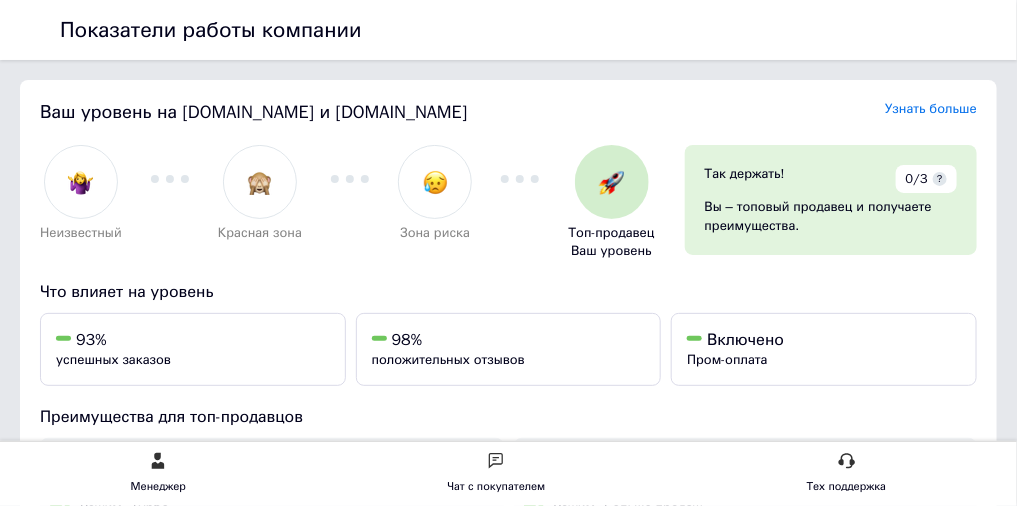 click on "Отзывы" at bounding box center (-159, 166) 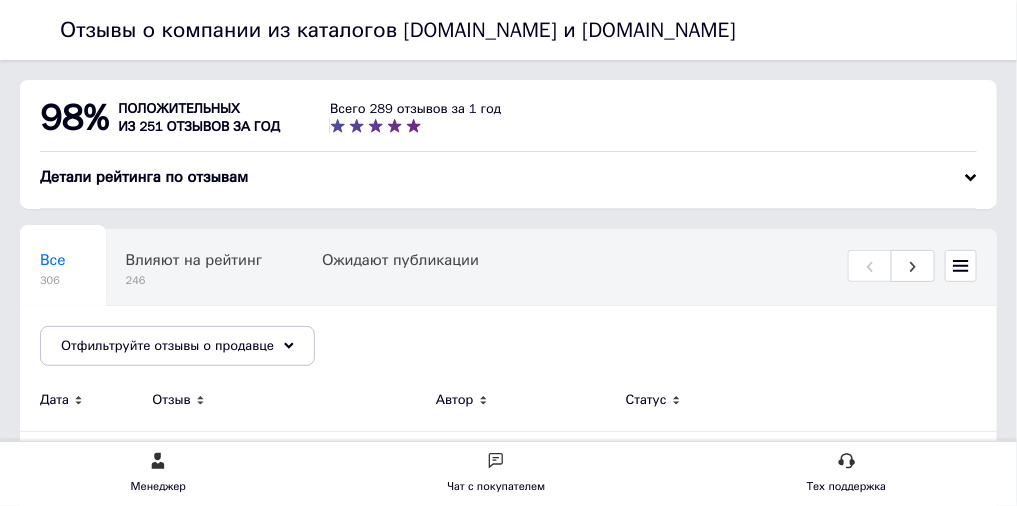 scroll, scrollTop: 0, scrollLeft: 0, axis: both 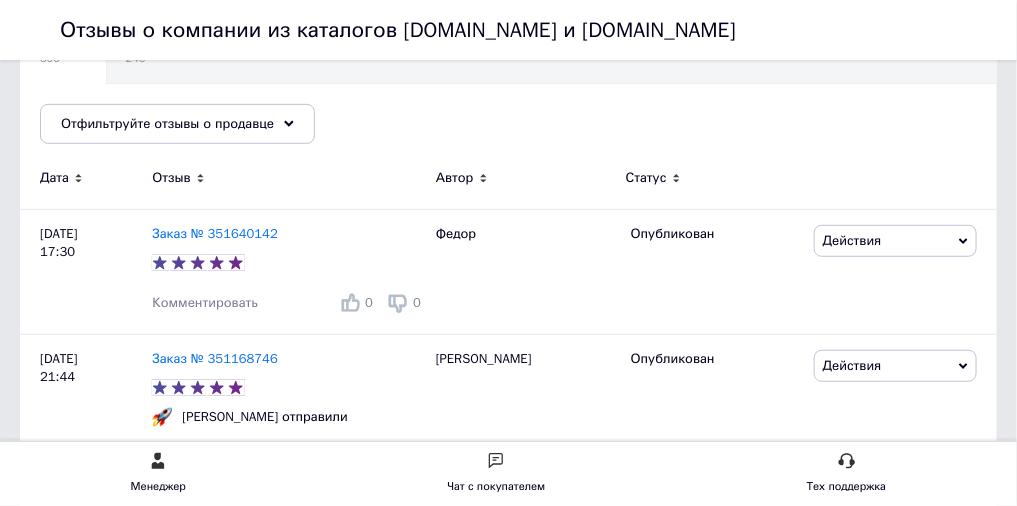 click on "Заказы и сообщения" at bounding box center (-119, 176) 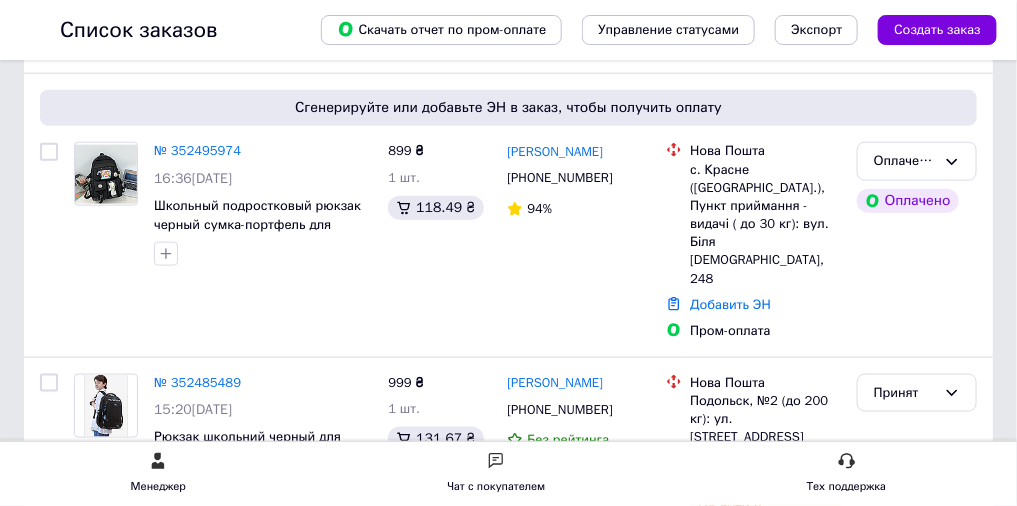 scroll, scrollTop: 574, scrollLeft: 0, axis: vertical 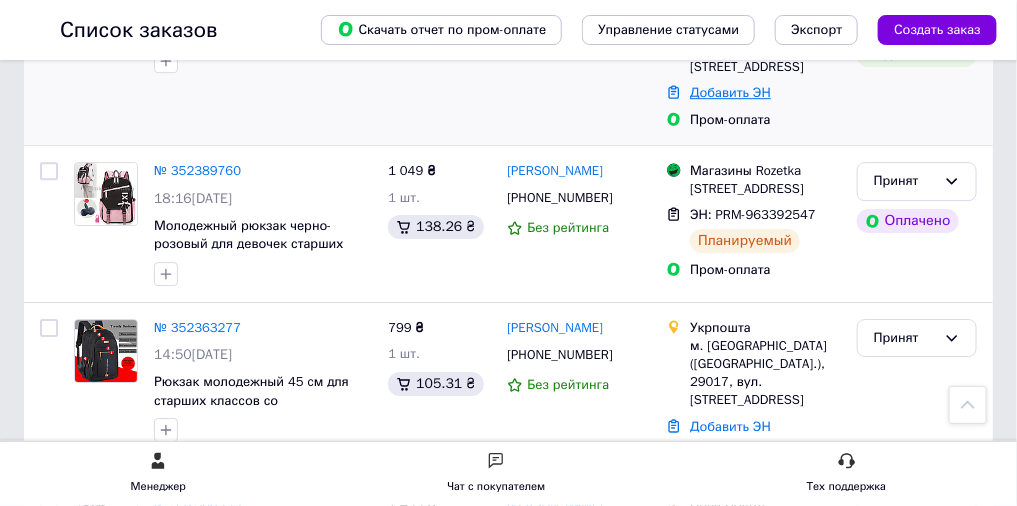 click on "Добавить ЭН" at bounding box center [730, 92] 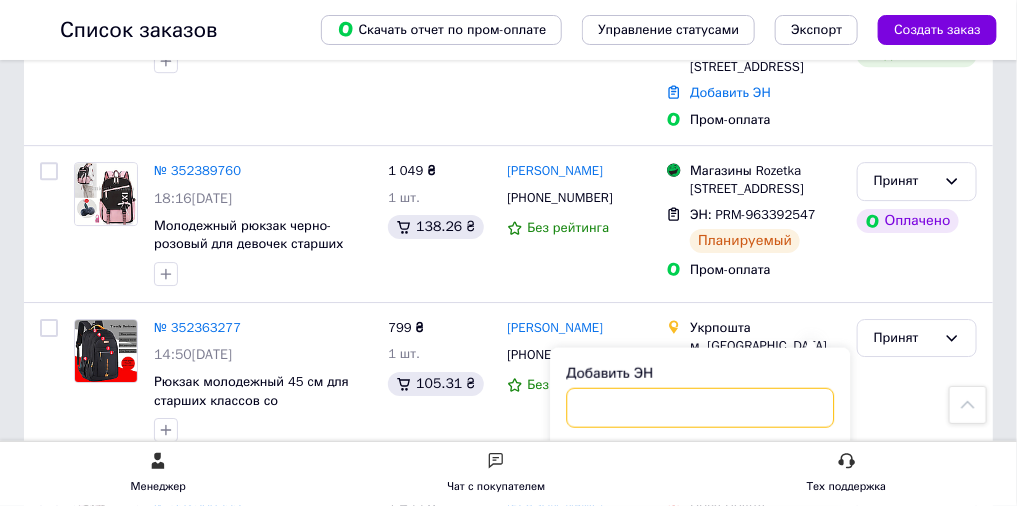 paste on "59001414178042" 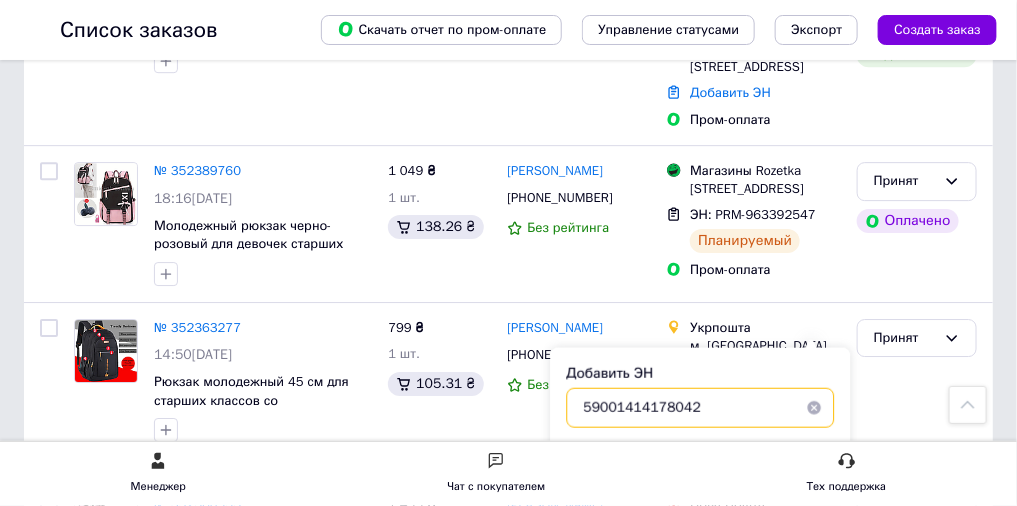 type on "59001414178042" 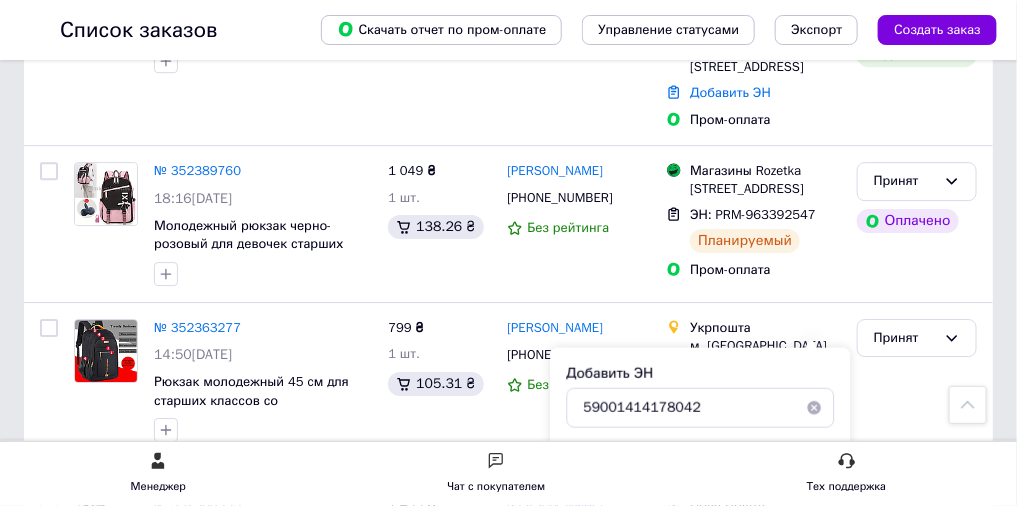 click on "Добавить" at bounding box center (769, 464) 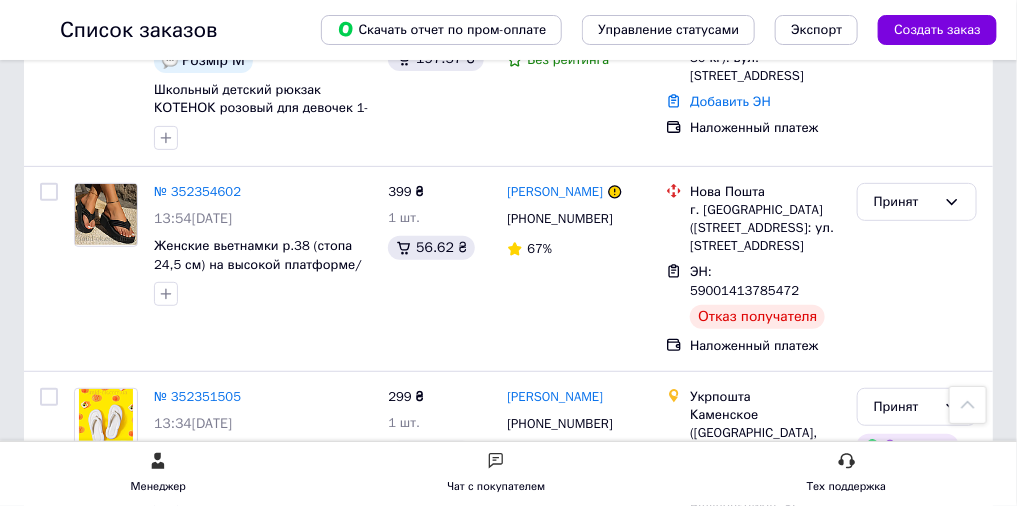 scroll, scrollTop: 2272, scrollLeft: 0, axis: vertical 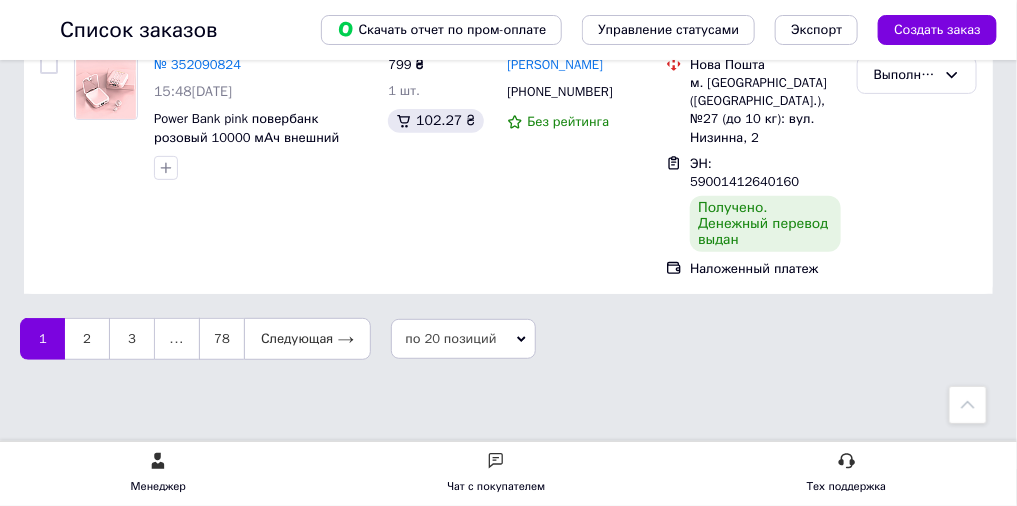 click on "Принят" at bounding box center (905, -144) 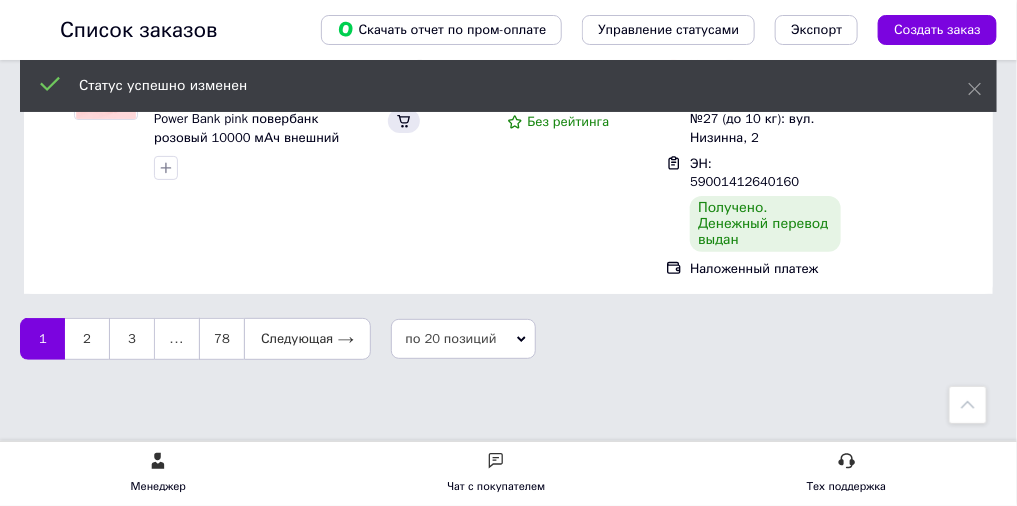 scroll, scrollTop: 4847, scrollLeft: 0, axis: vertical 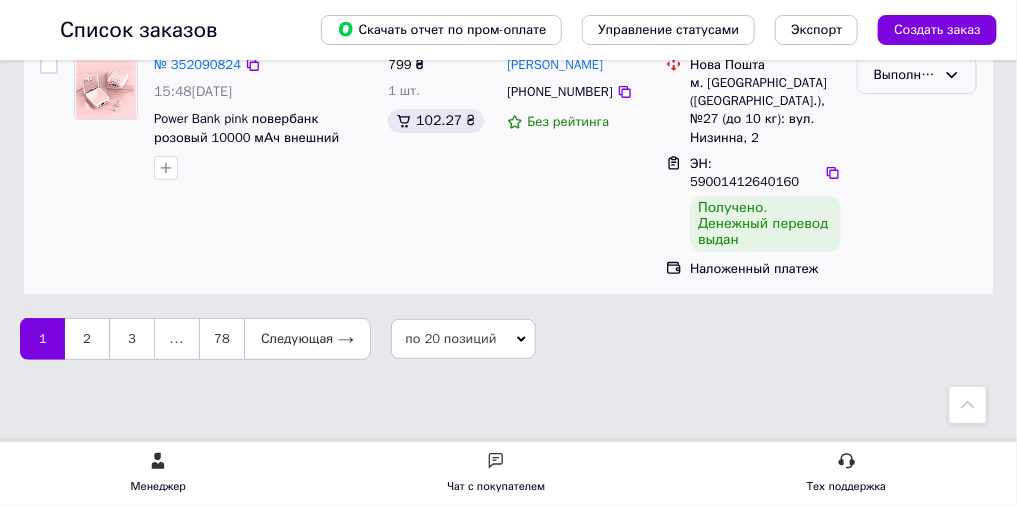 click on "Выполнен" at bounding box center [905, 75] 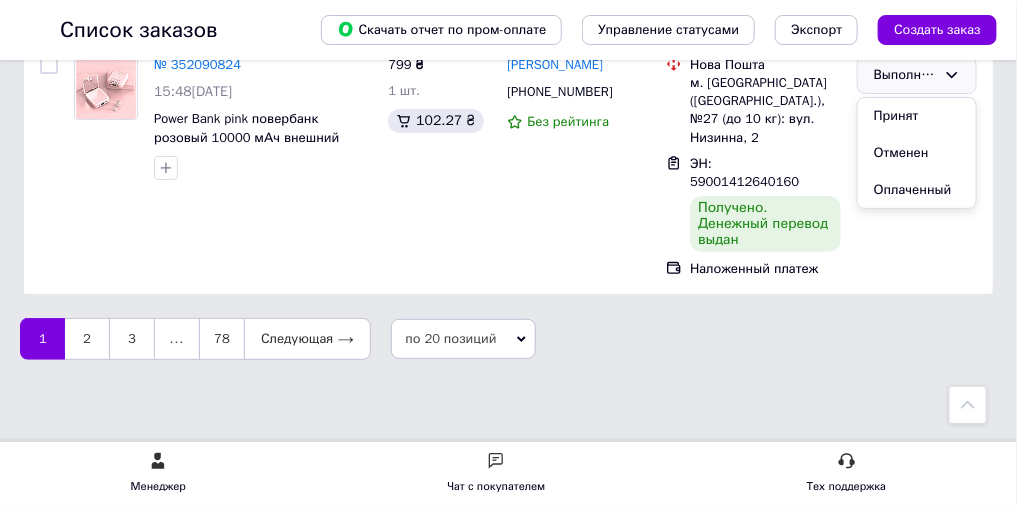 scroll, scrollTop: 5127, scrollLeft: 0, axis: vertical 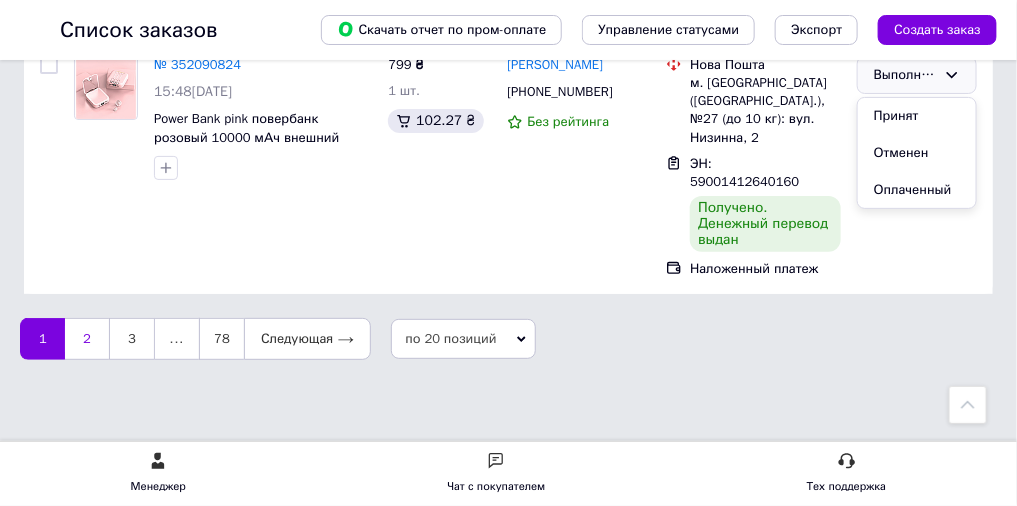 click on "2" at bounding box center (87, 339) 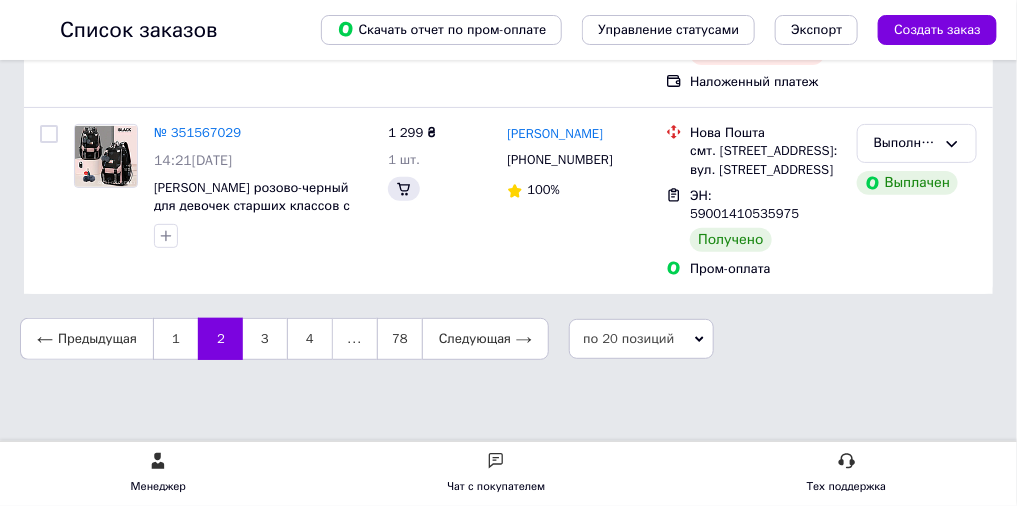 scroll, scrollTop: 0, scrollLeft: 0, axis: both 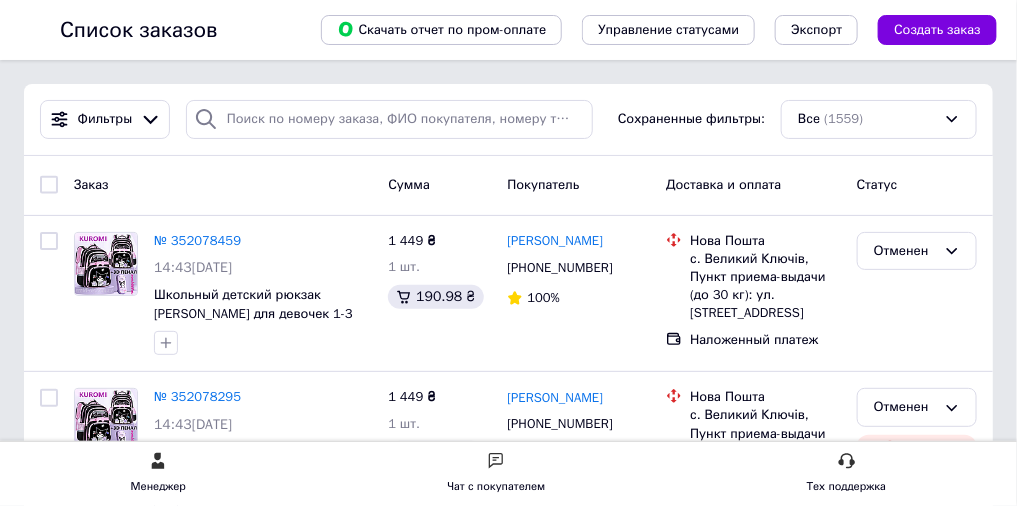 click on "Принятые" at bounding box center (-140, 261) 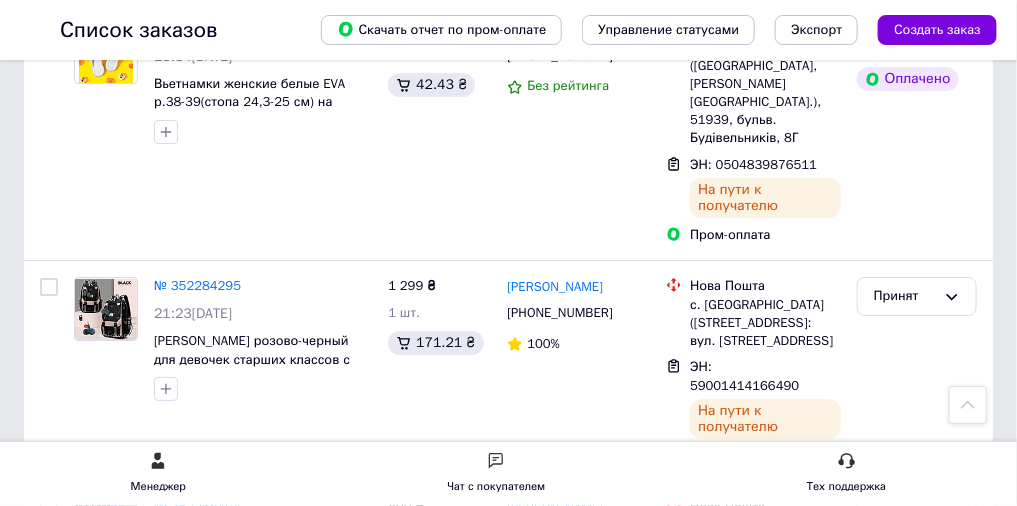 scroll, scrollTop: 1977, scrollLeft: 0, axis: vertical 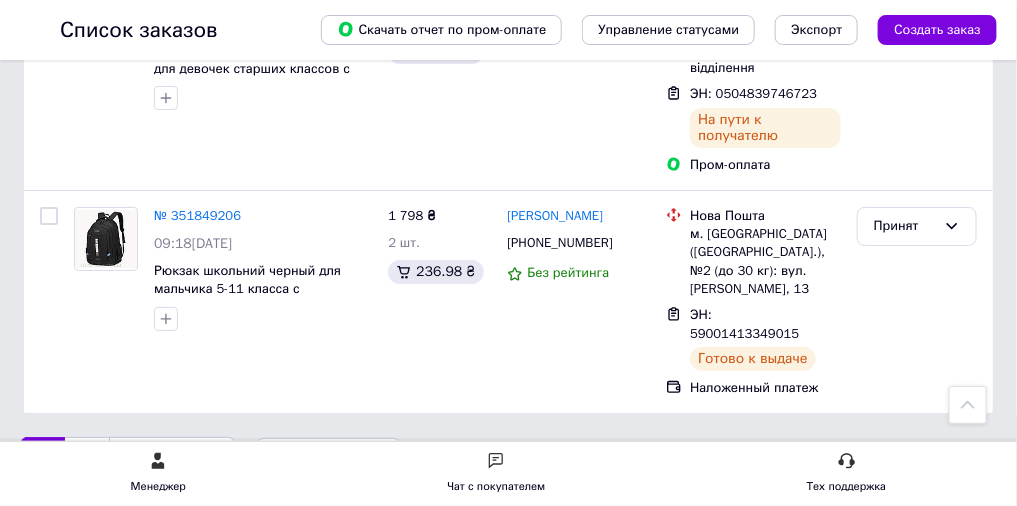 click on "Принятые" at bounding box center [-140, 261] 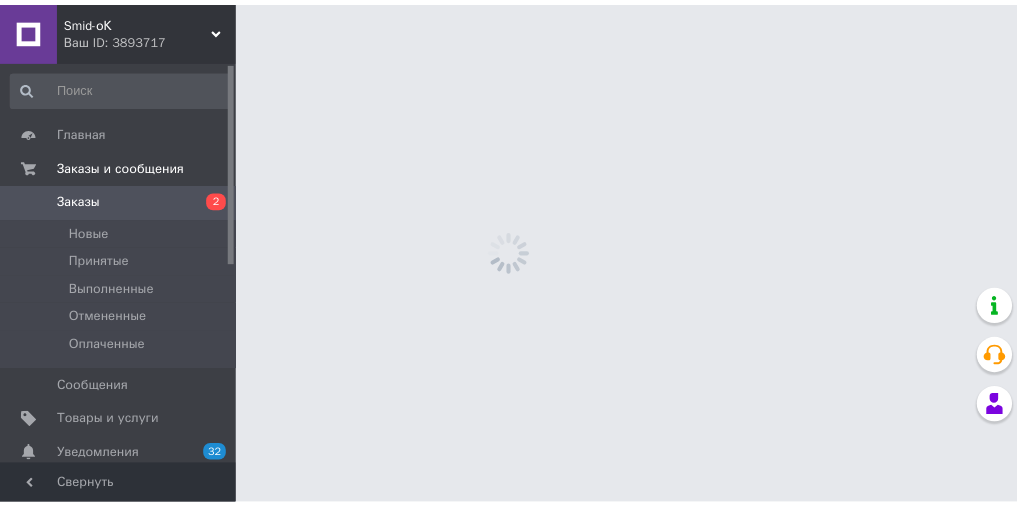 scroll, scrollTop: 0, scrollLeft: 0, axis: both 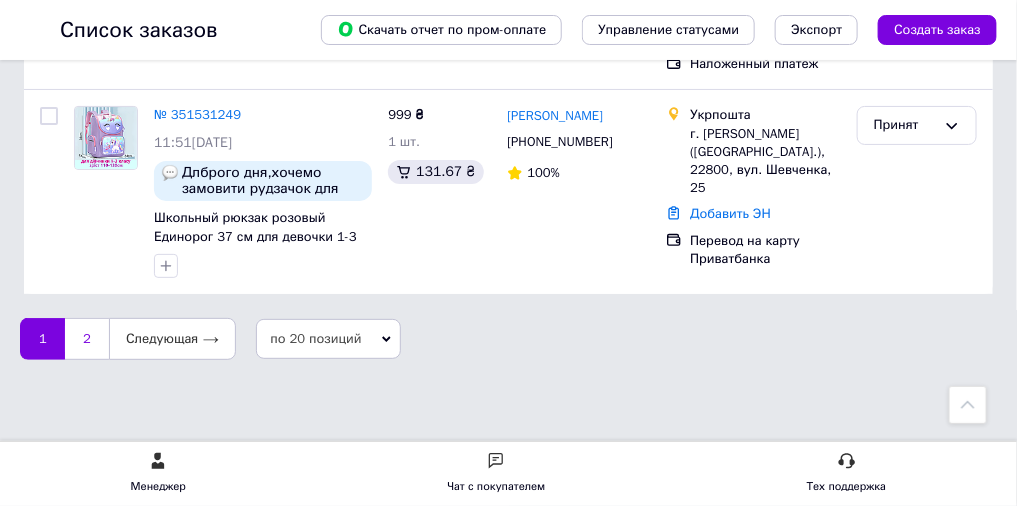 click on "2" at bounding box center [87, 339] 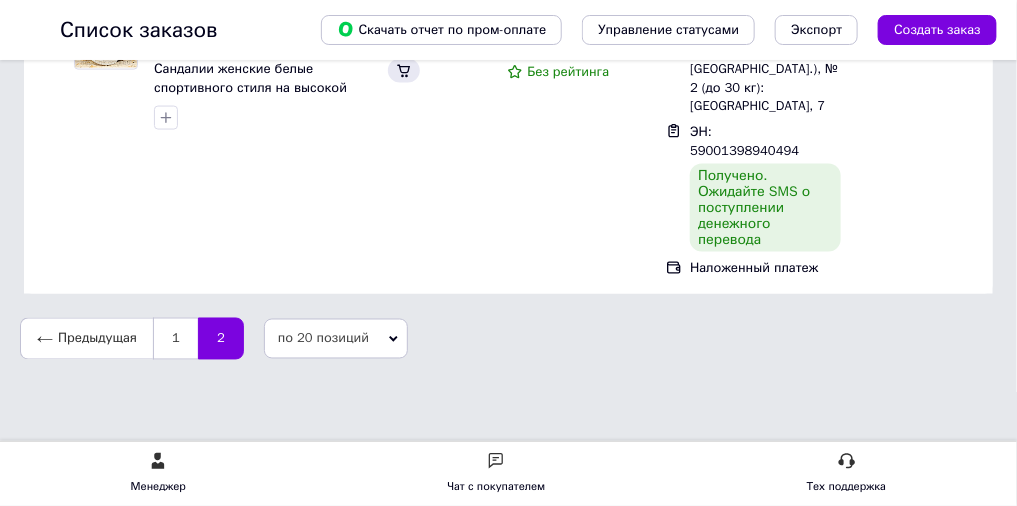 scroll, scrollTop: 0, scrollLeft: 0, axis: both 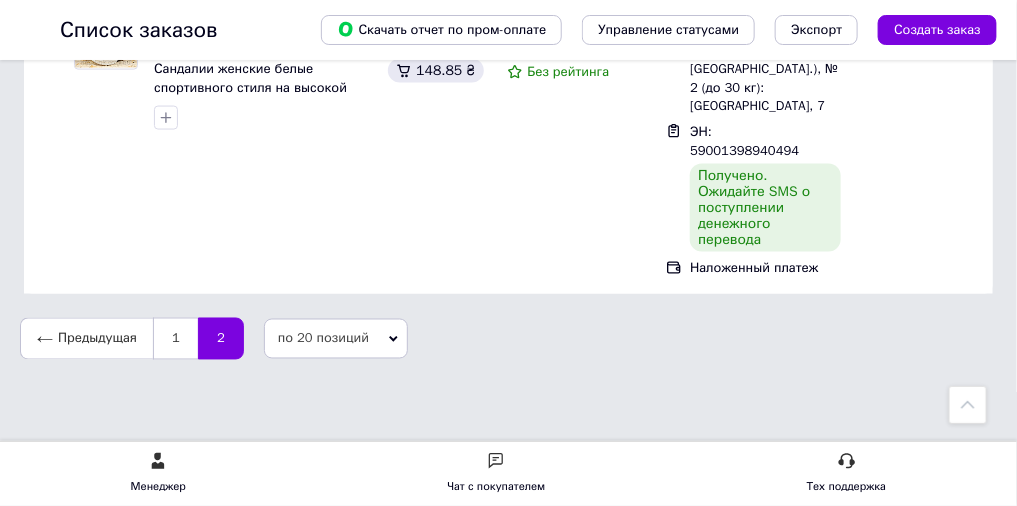 drag, startPoint x: 415, startPoint y: 477, endPoint x: 445, endPoint y: 438, distance: 49.20366 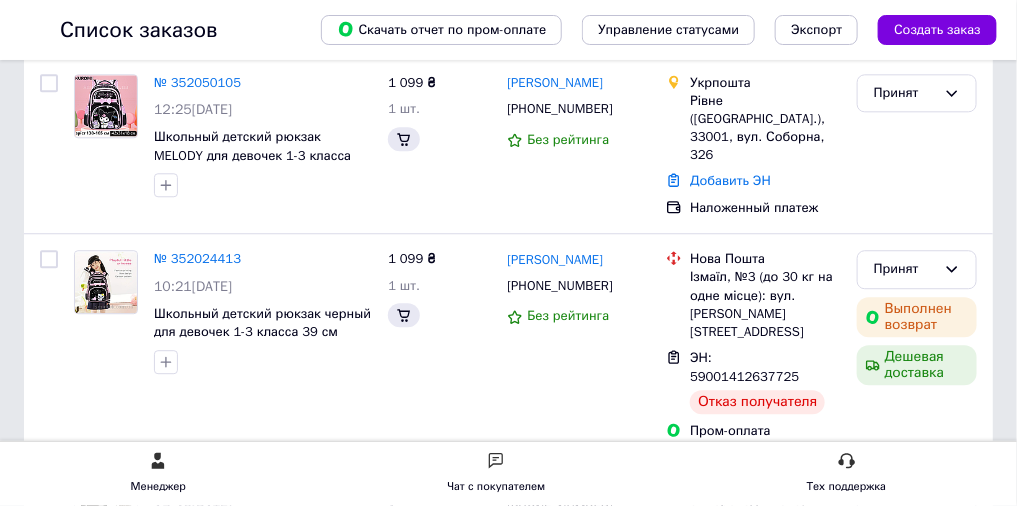 scroll, scrollTop: 0, scrollLeft: 0, axis: both 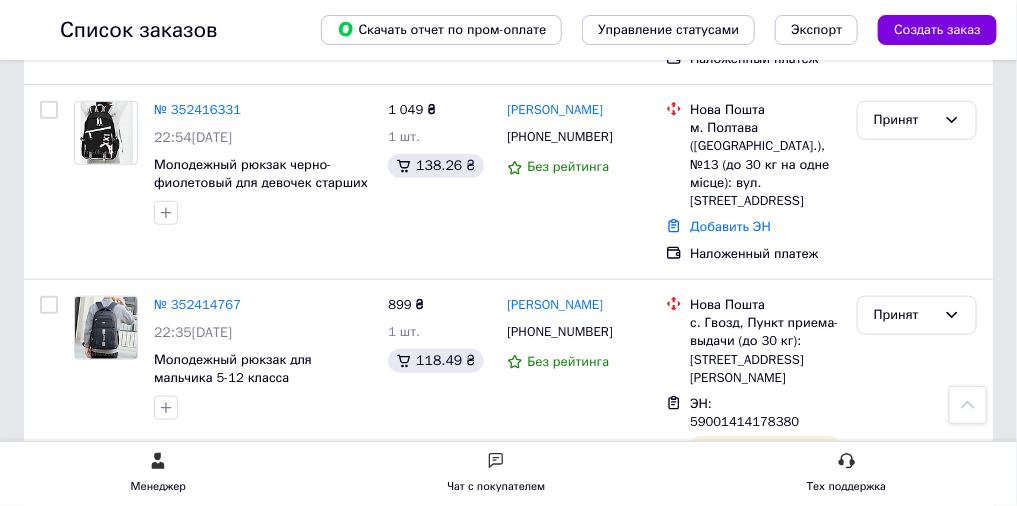 click on "Товары и услуги" at bounding box center (-130, 130) 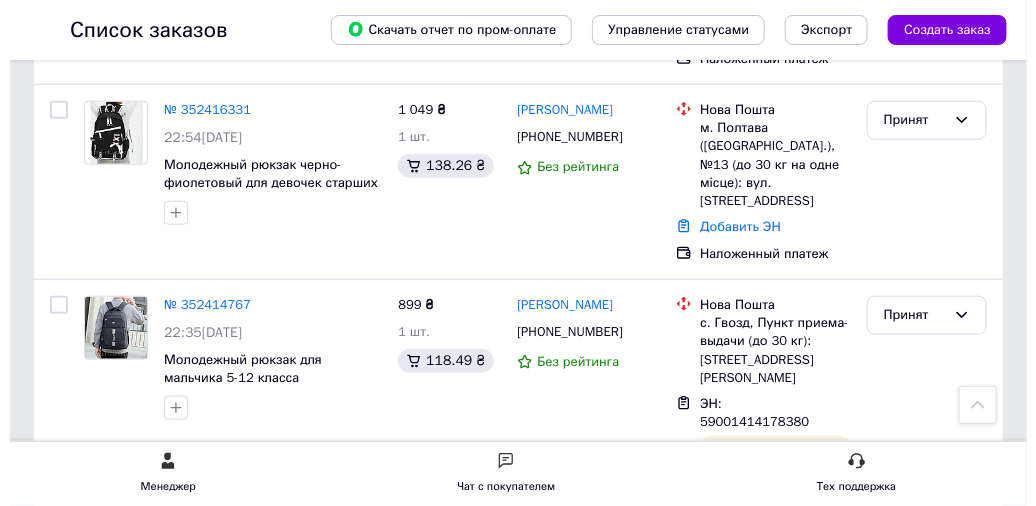 scroll, scrollTop: 0, scrollLeft: 0, axis: both 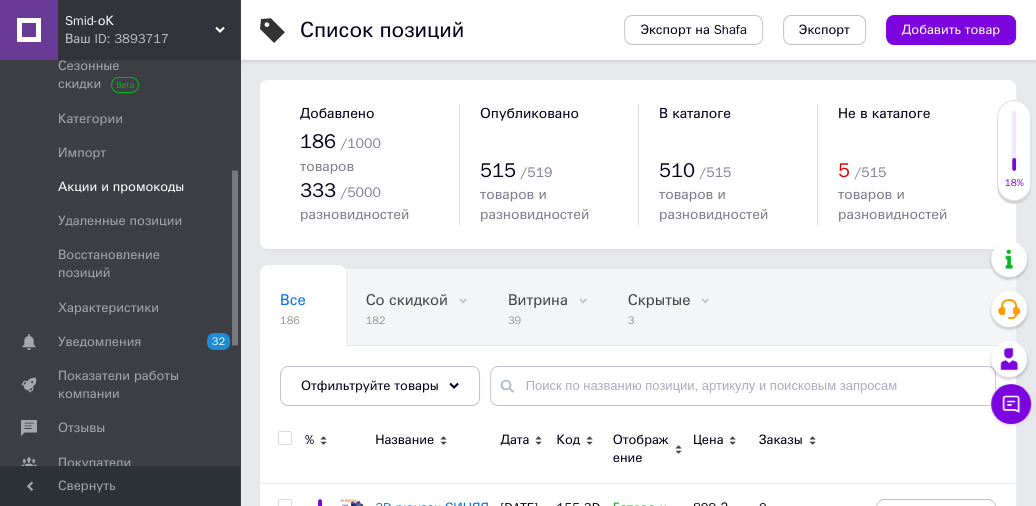 drag, startPoint x: 236, startPoint y: 251, endPoint x: 228, endPoint y: 230, distance: 22.472204 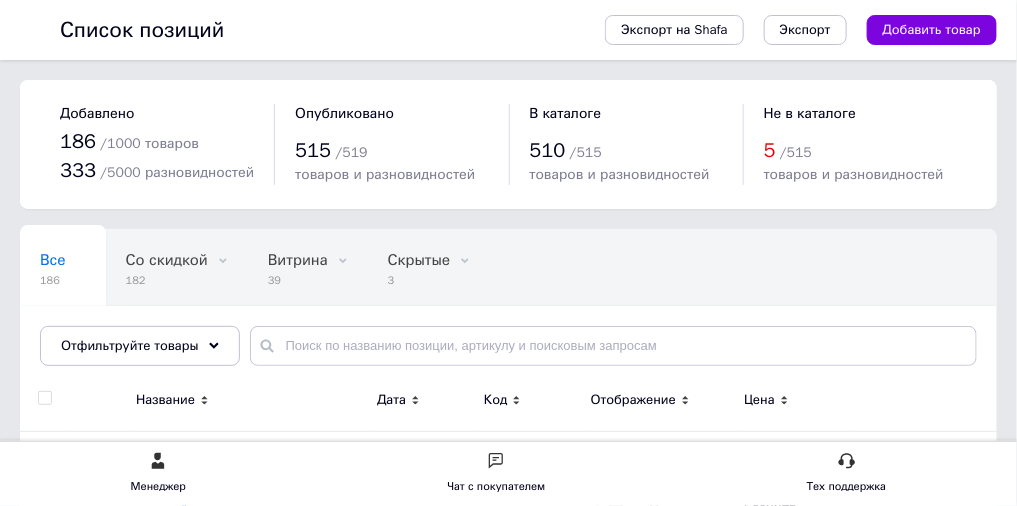scroll, scrollTop: 111, scrollLeft: 0, axis: vertical 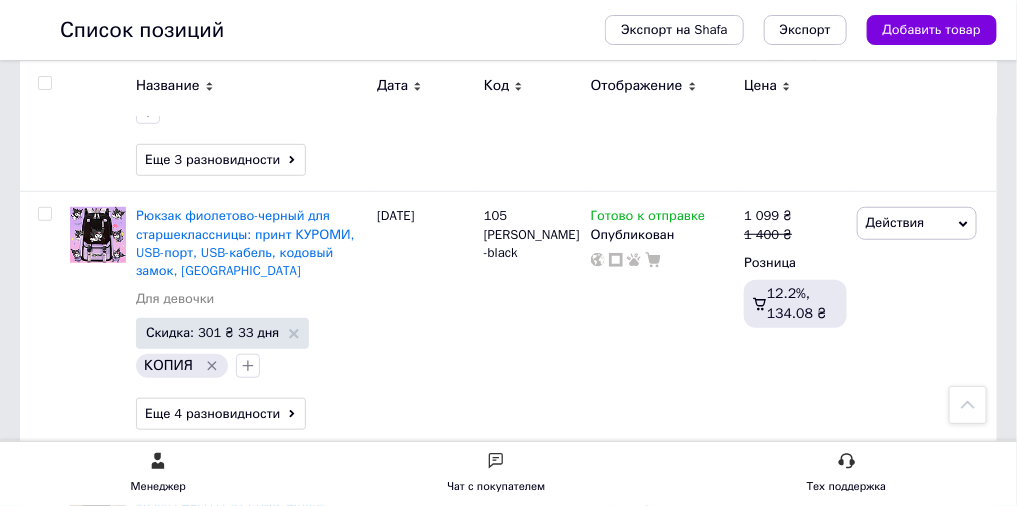 click on "Действия" at bounding box center [895, -3446] 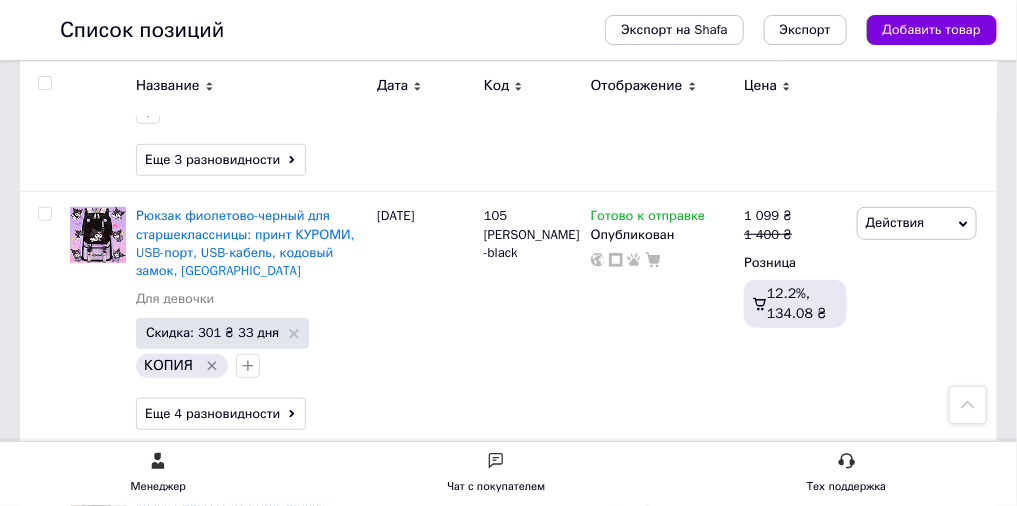 drag, startPoint x: 778, startPoint y: 266, endPoint x: 732, endPoint y: 342, distance: 88.83693 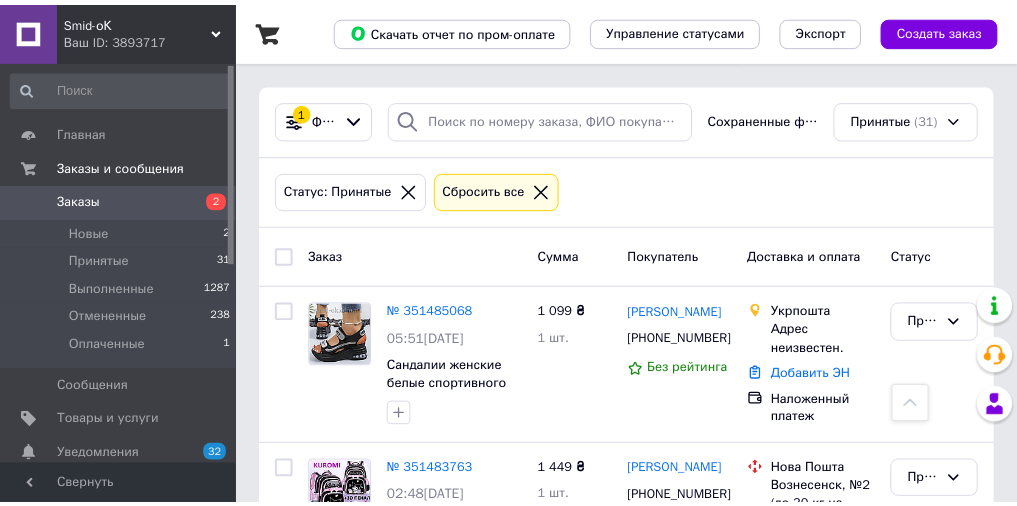 scroll, scrollTop: 3454, scrollLeft: 0, axis: vertical 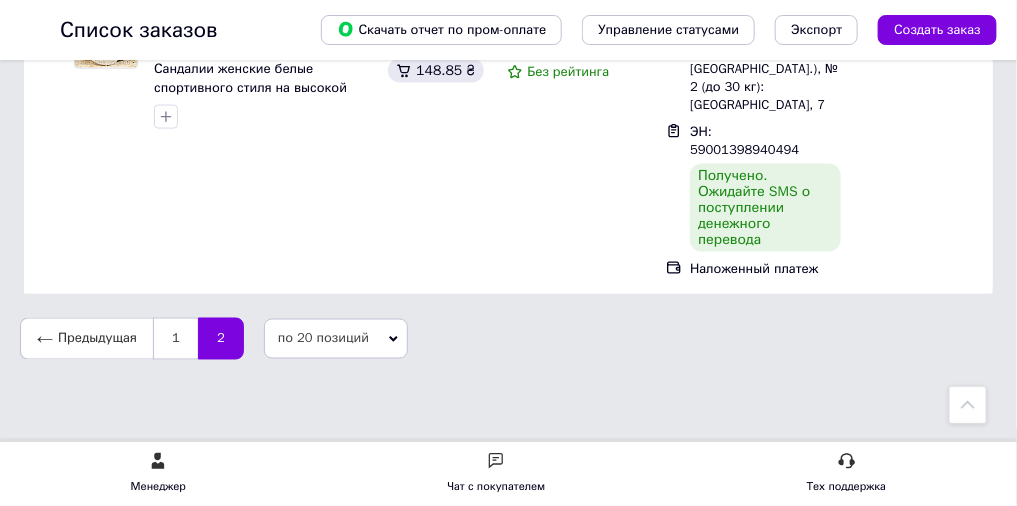 click on "Товары и услуги" at bounding box center [-130, 421] 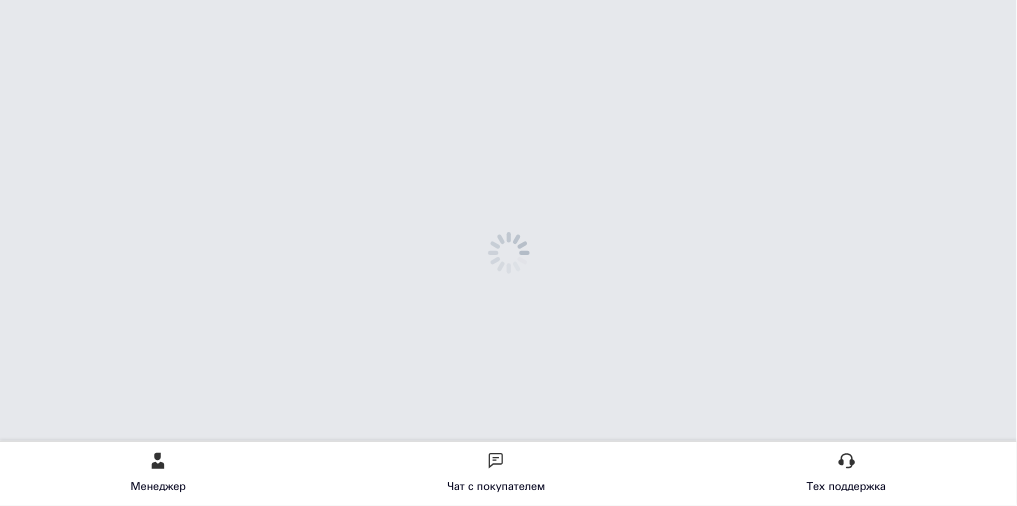 scroll, scrollTop: 0, scrollLeft: 0, axis: both 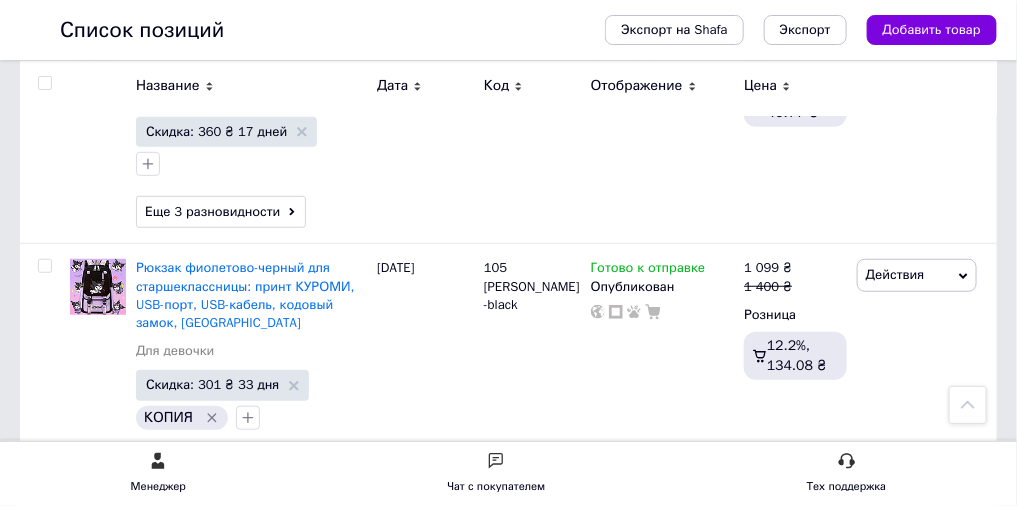 click on "Действия" at bounding box center [895, -3394] 